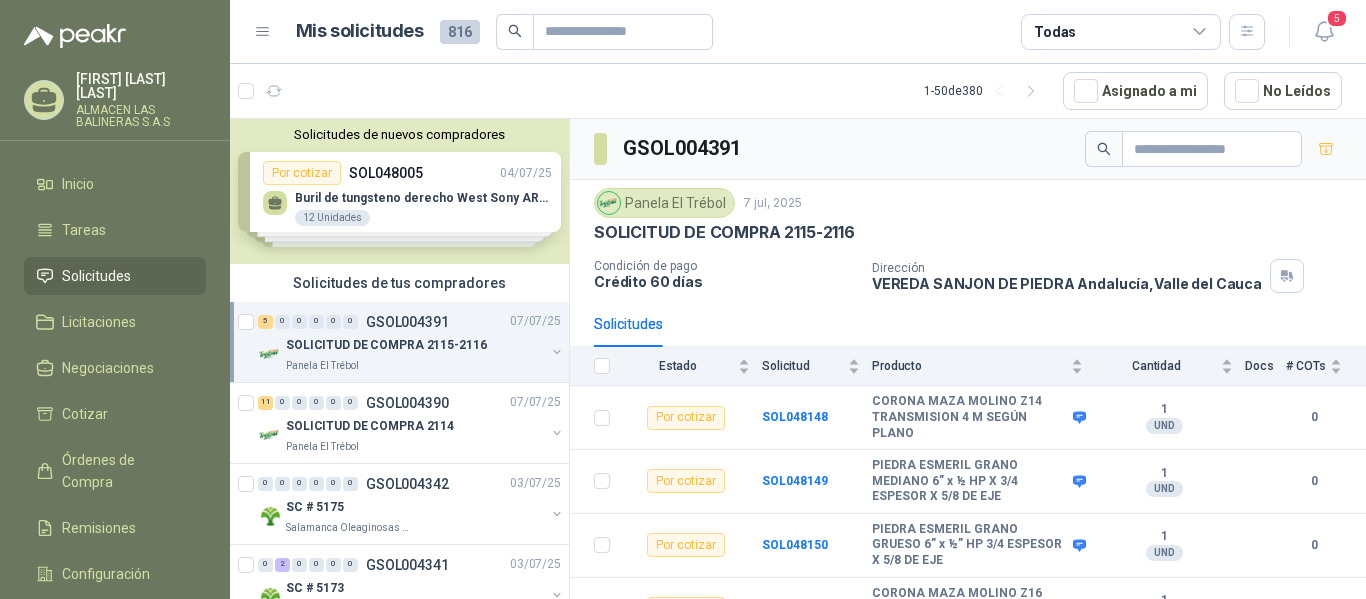 scroll, scrollTop: 0, scrollLeft: 0, axis: both 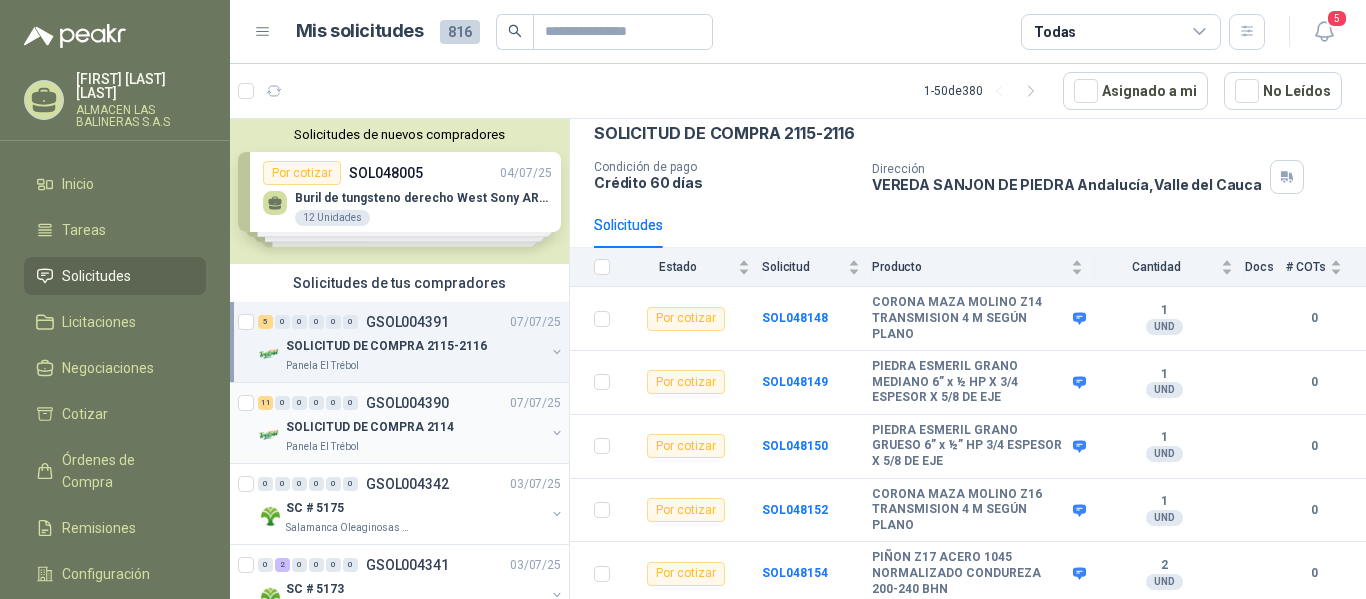 click on "GSOL004390" at bounding box center (407, 403) 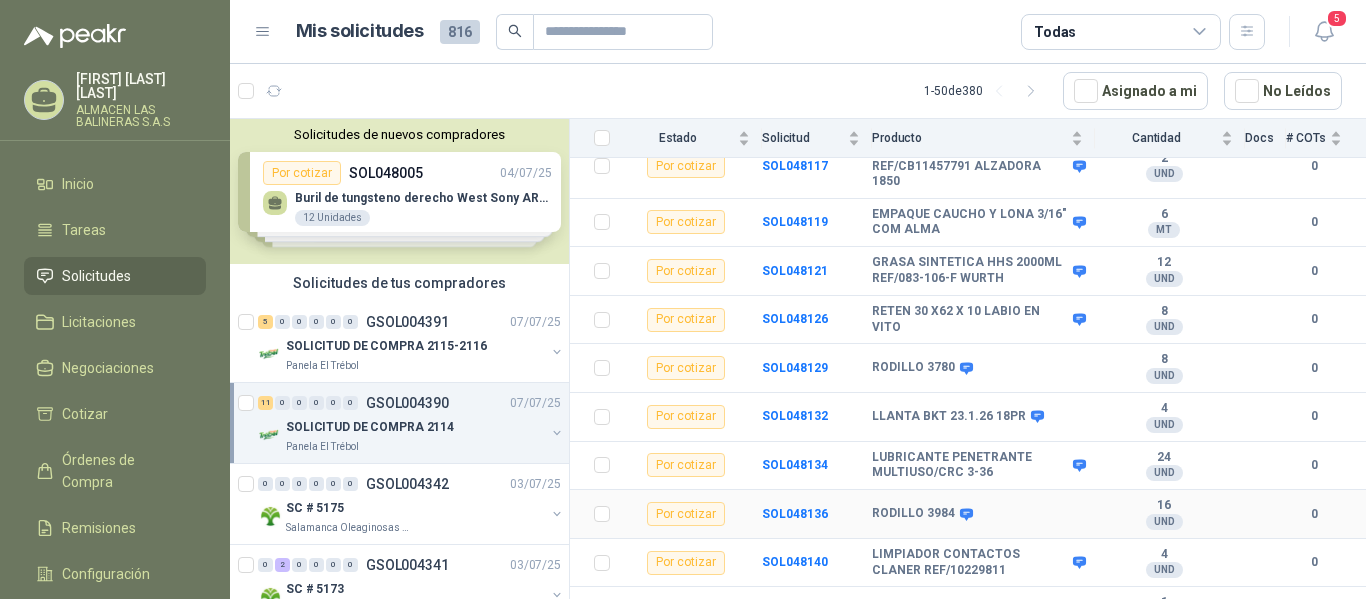 scroll, scrollTop: 330, scrollLeft: 0, axis: vertical 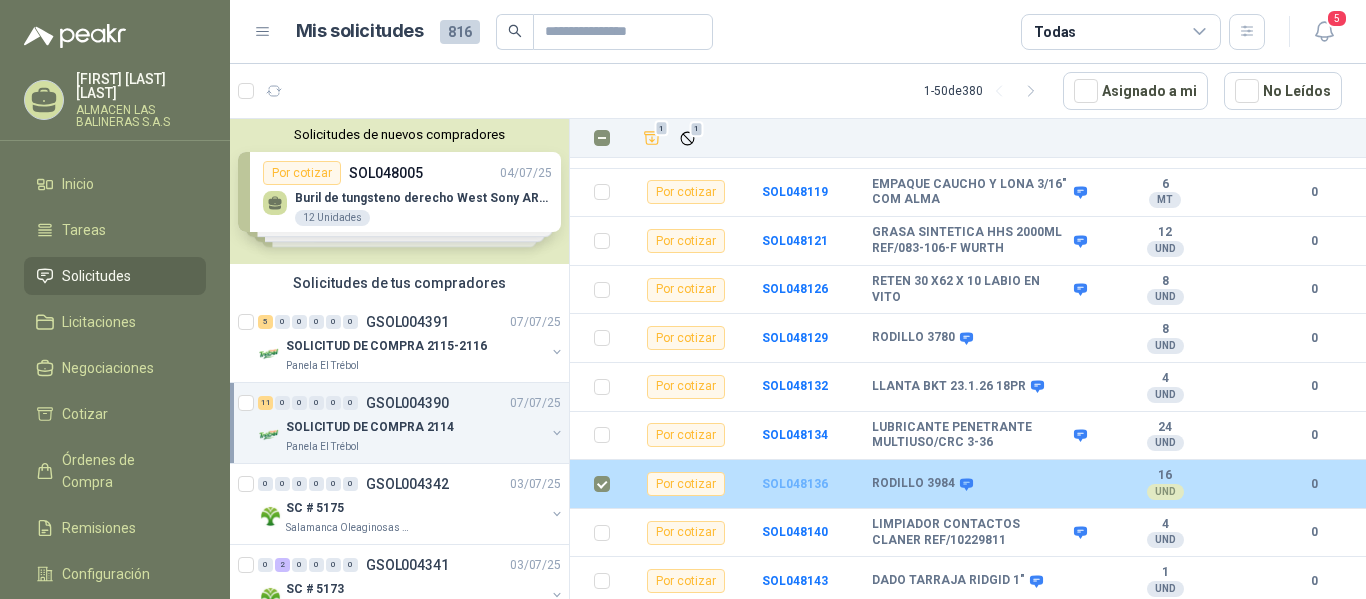 click on "SOL048136" at bounding box center [795, 484] 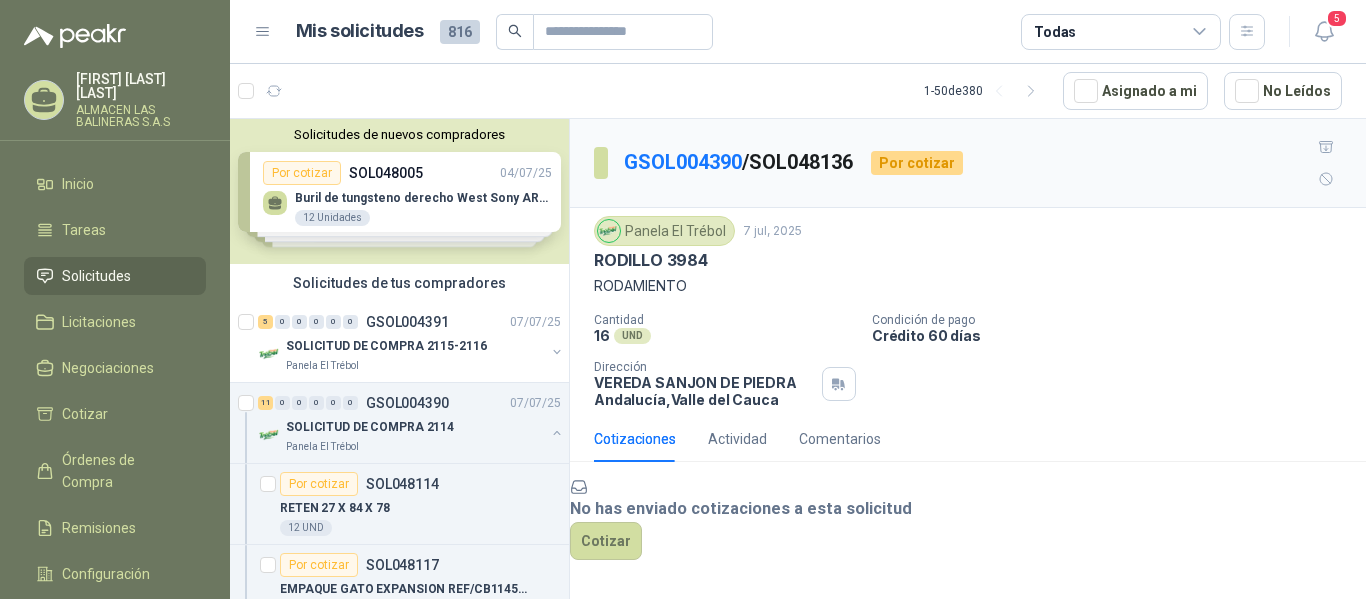 scroll, scrollTop: 96, scrollLeft: 0, axis: vertical 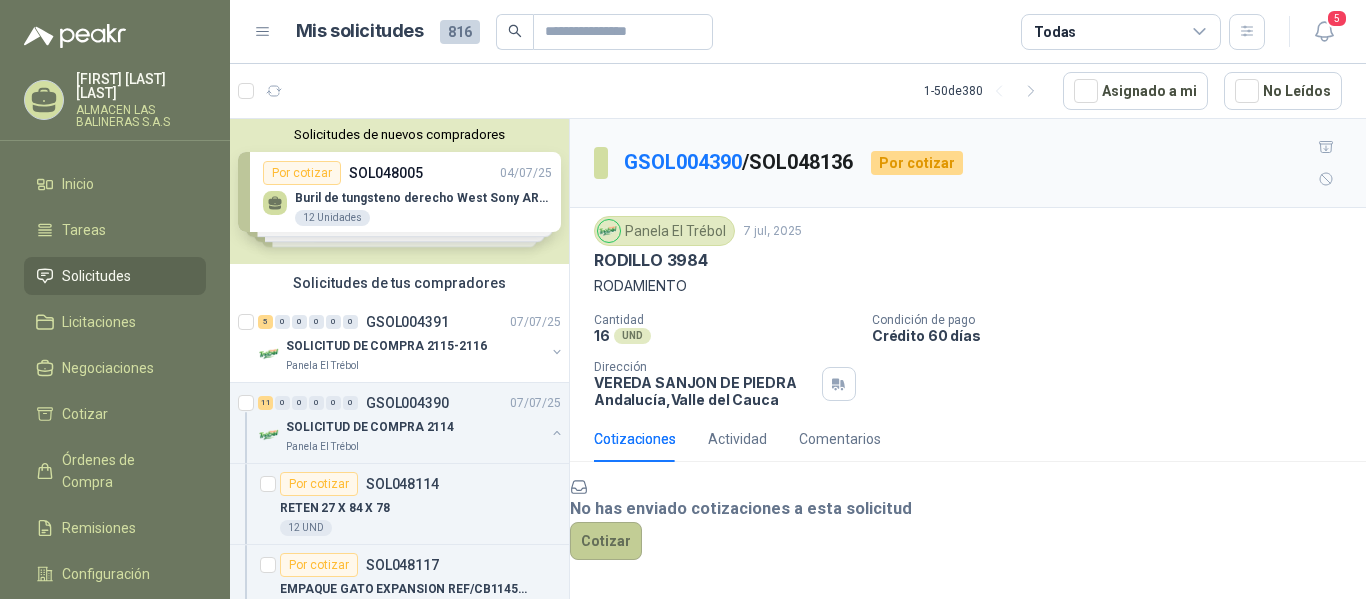 click on "Cotizar" at bounding box center (606, 541) 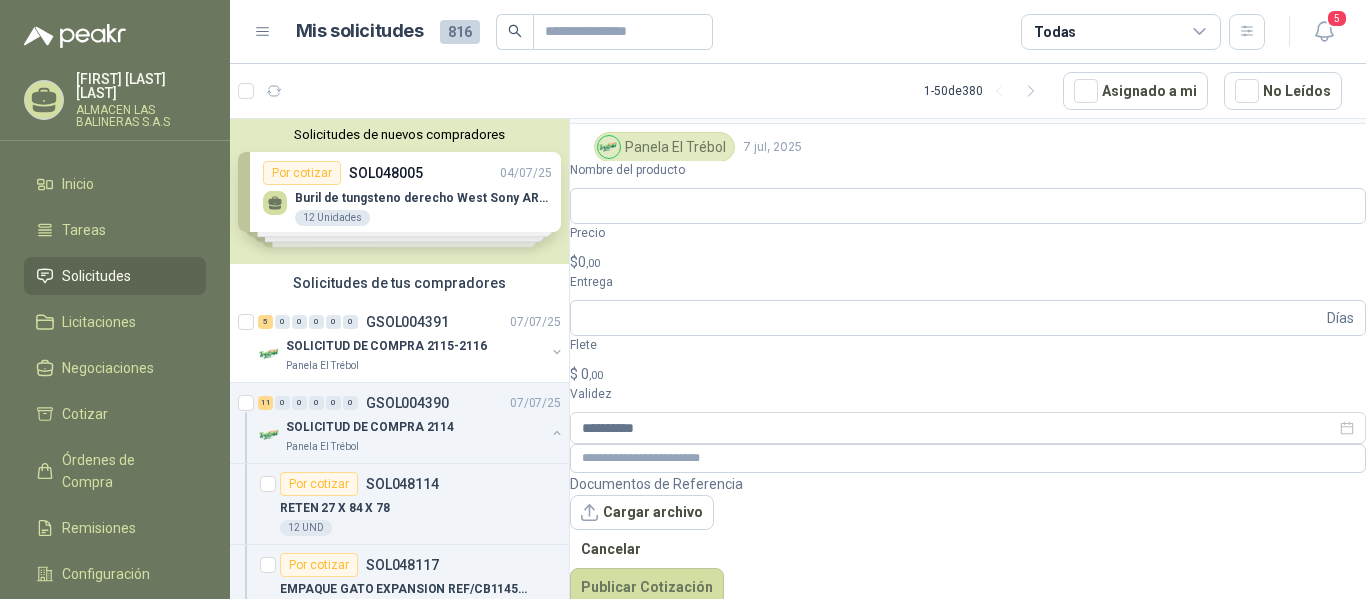 scroll, scrollTop: 82, scrollLeft: 0, axis: vertical 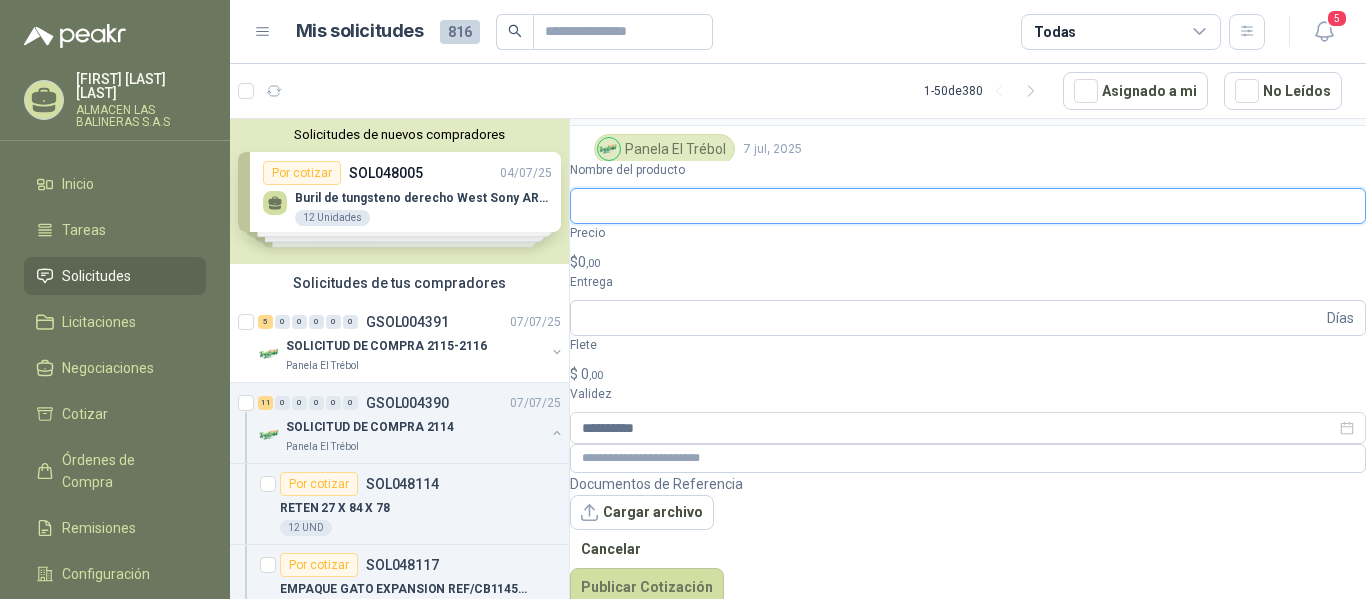 click on "Nombre del producto" at bounding box center (968, 206) 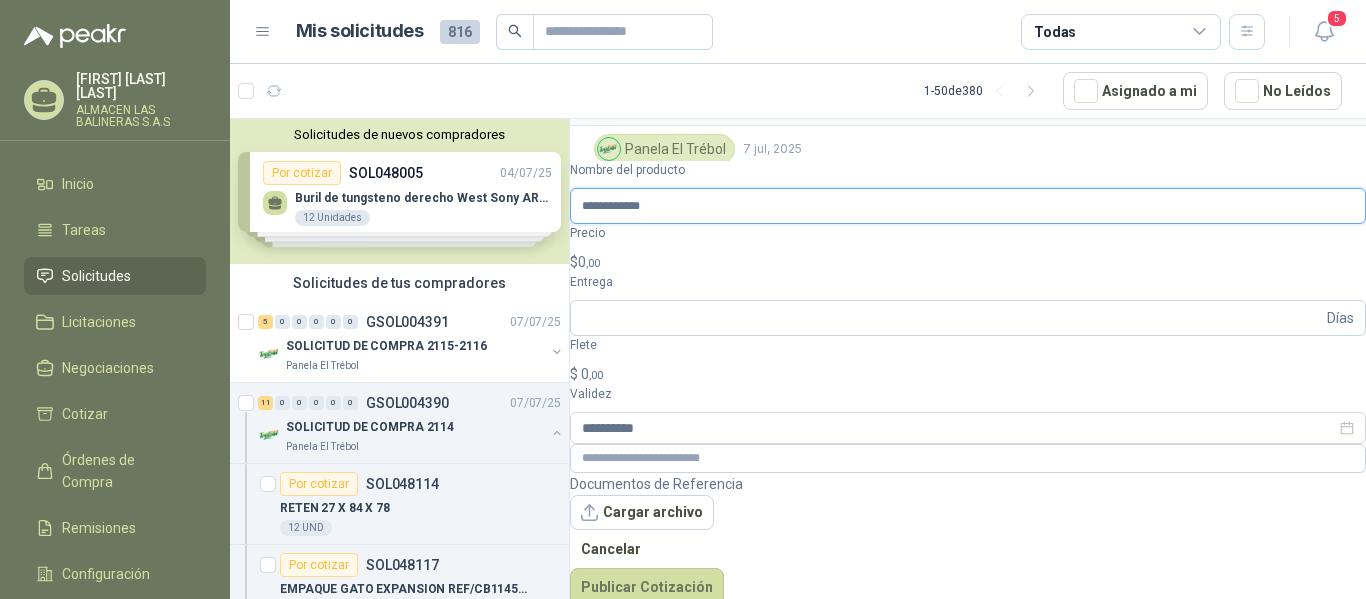 type on "**********" 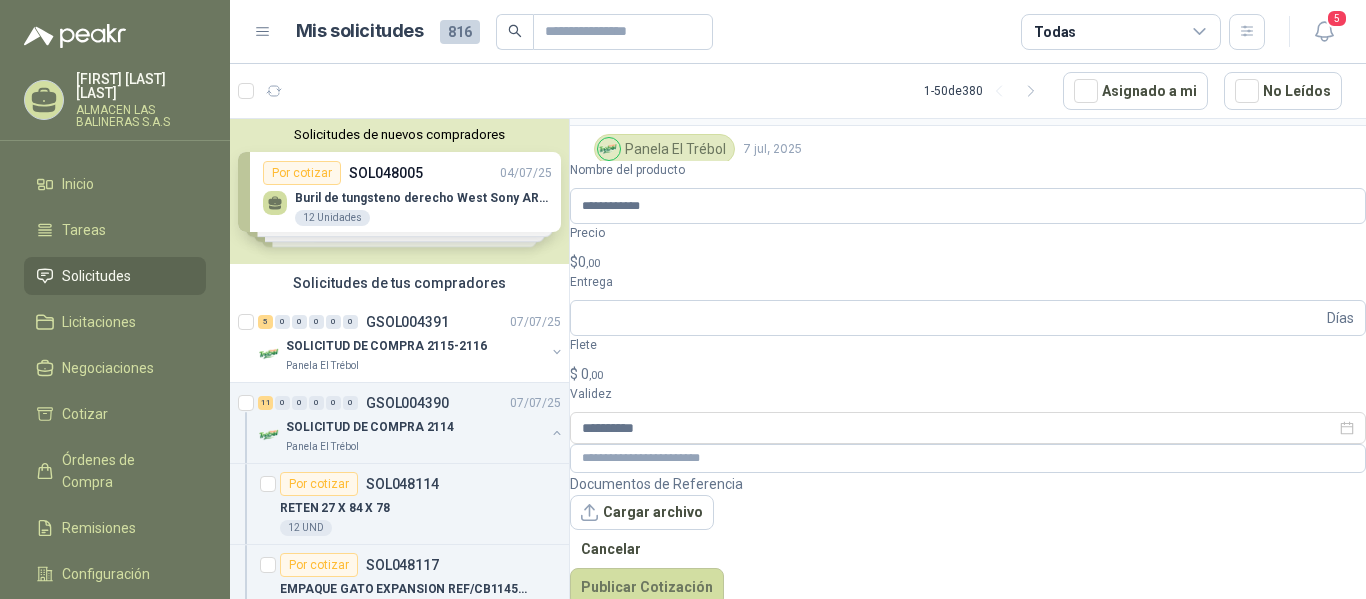 click on ",00" at bounding box center (593, 263) 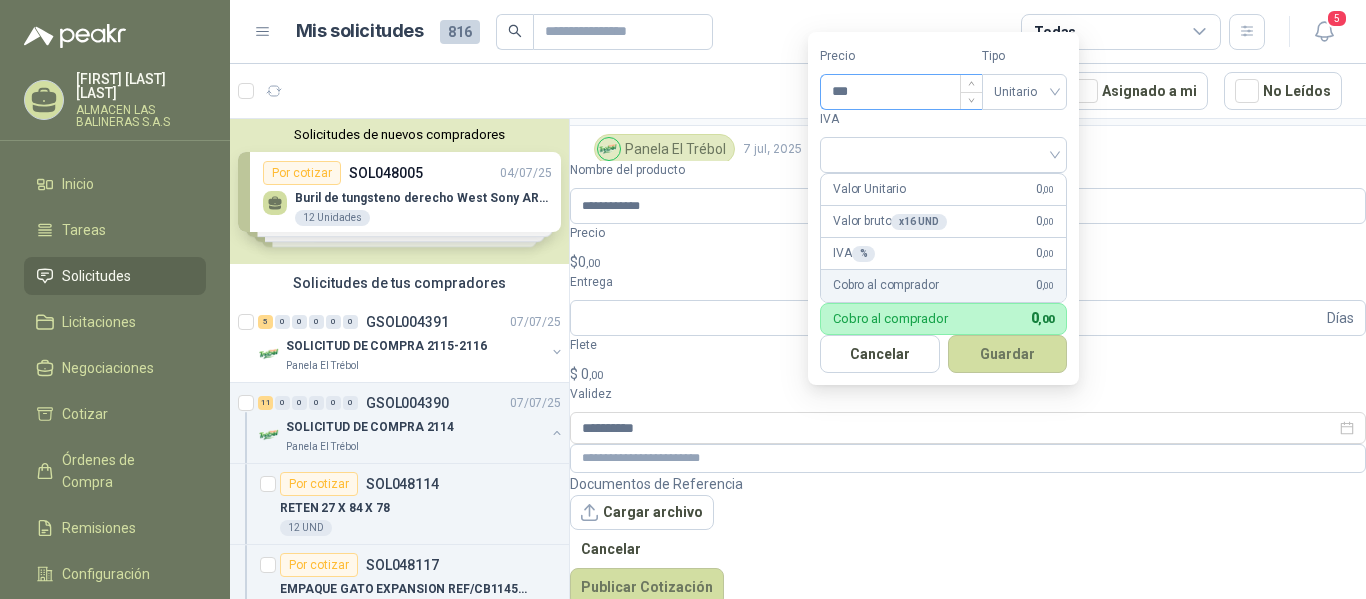 click on "***" at bounding box center [901, 92] 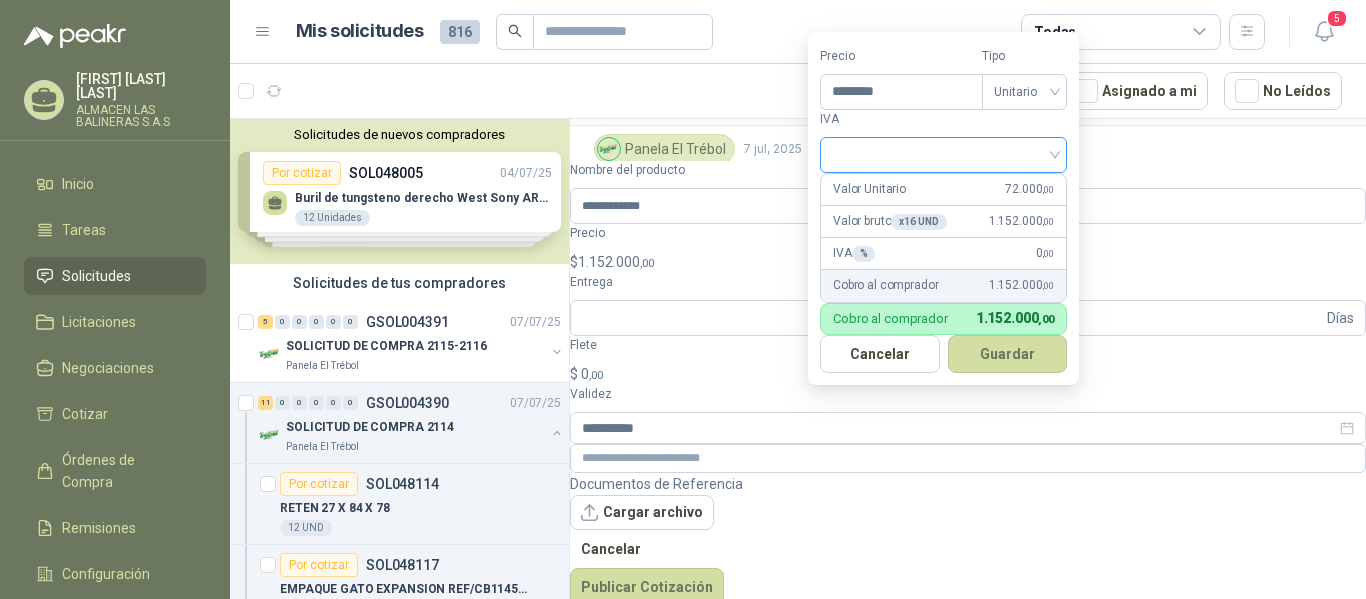 click at bounding box center (943, 155) 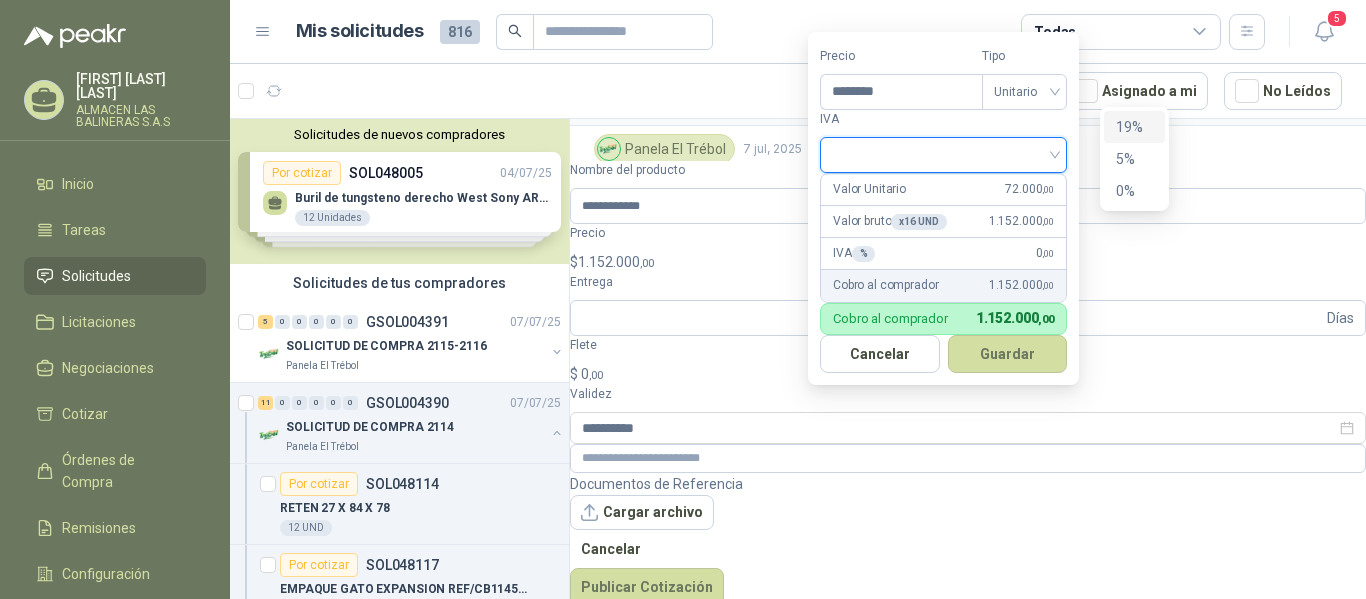 click on "19%" at bounding box center (1134, 127) 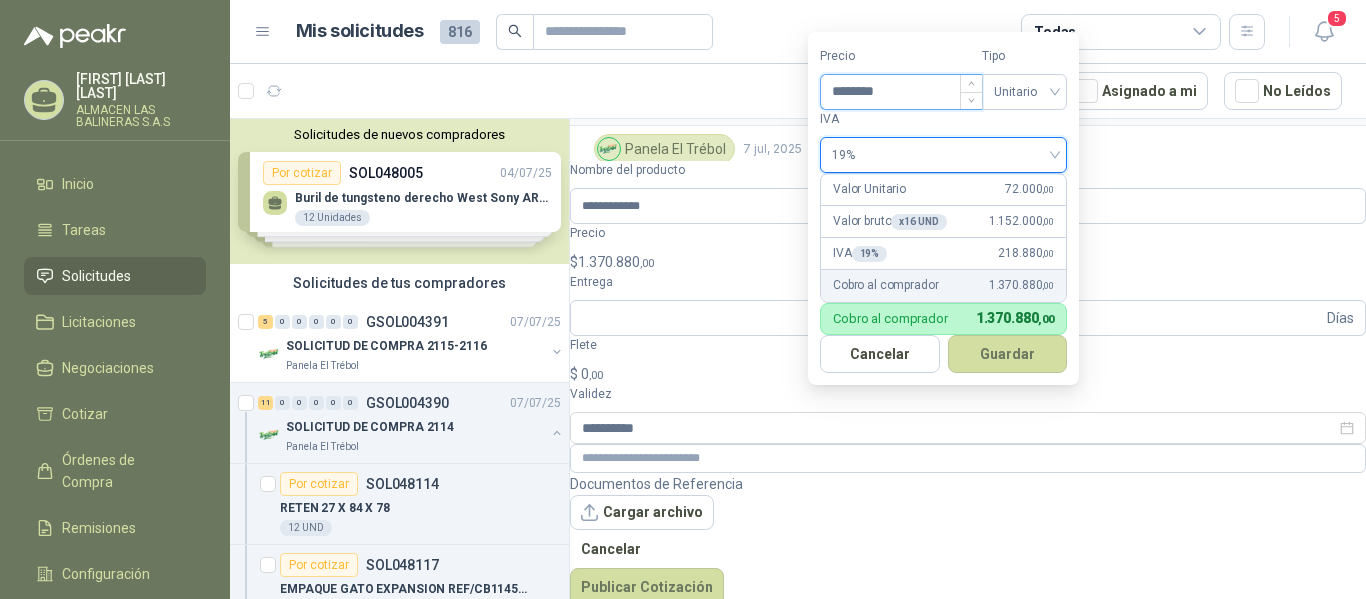 click on "********" at bounding box center (901, 92) 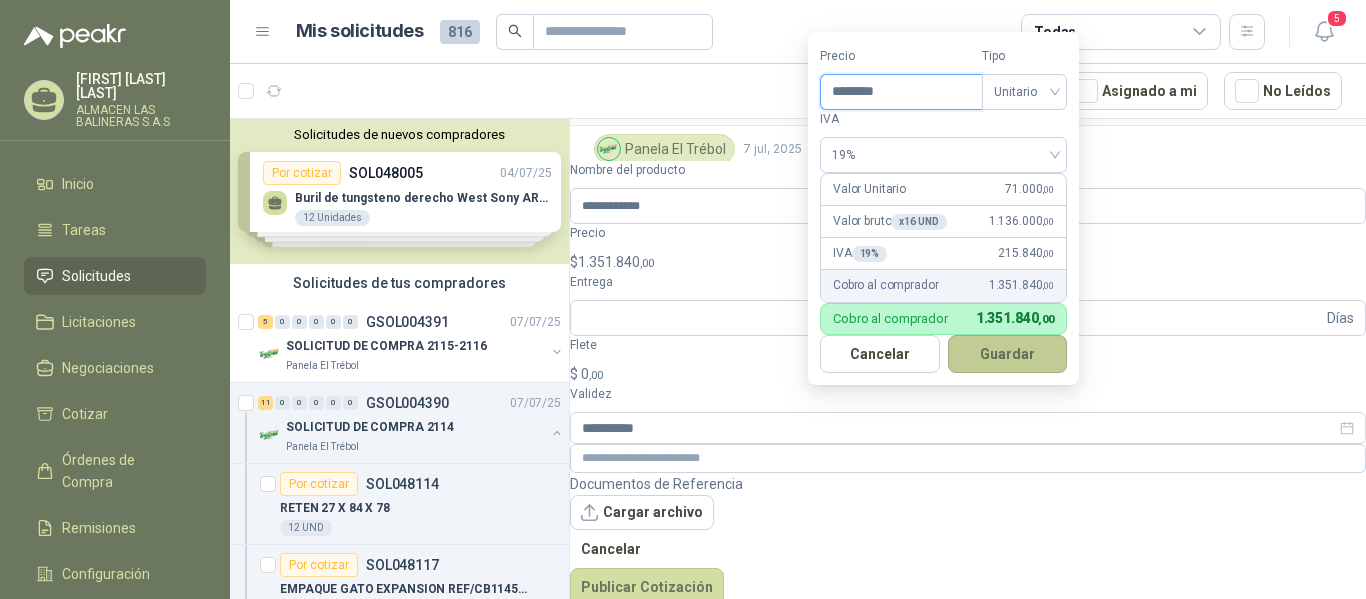 type on "********" 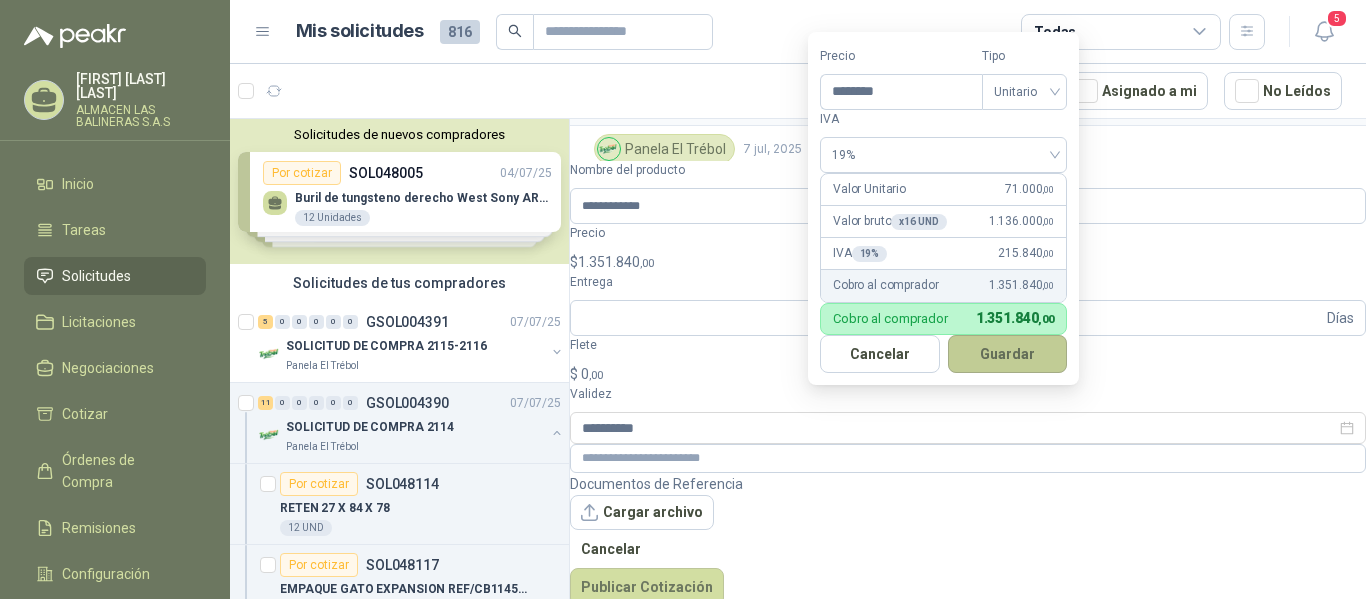 click on "Guardar" at bounding box center [1008, 354] 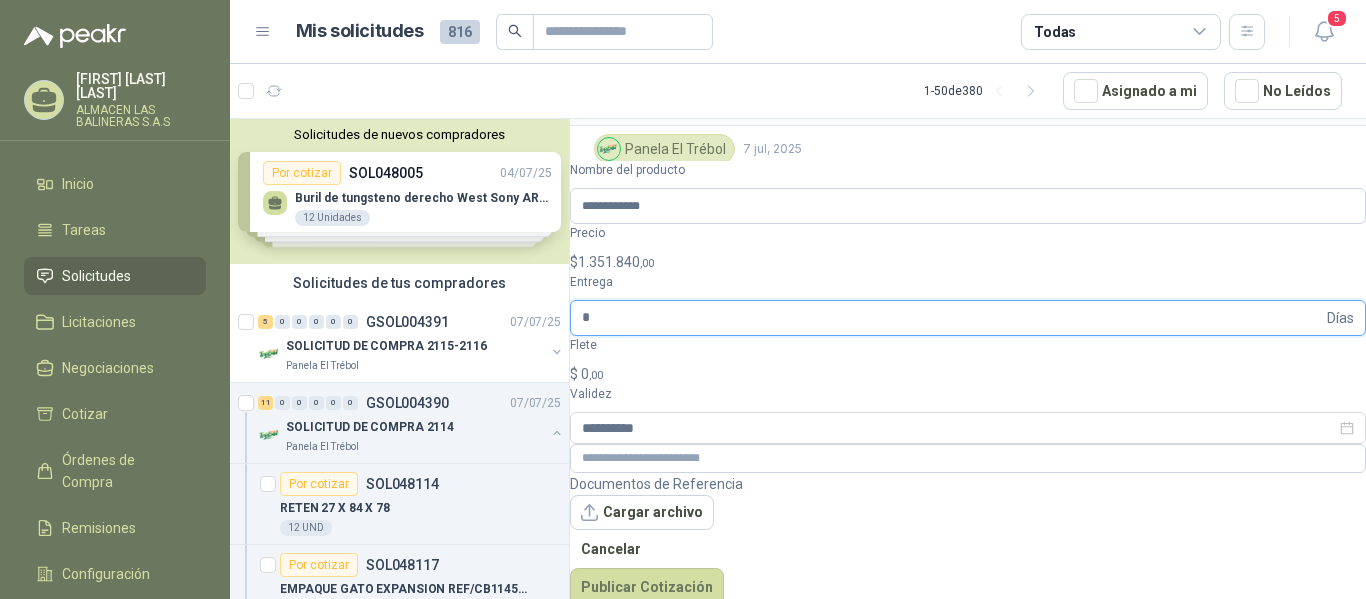 type on "*" 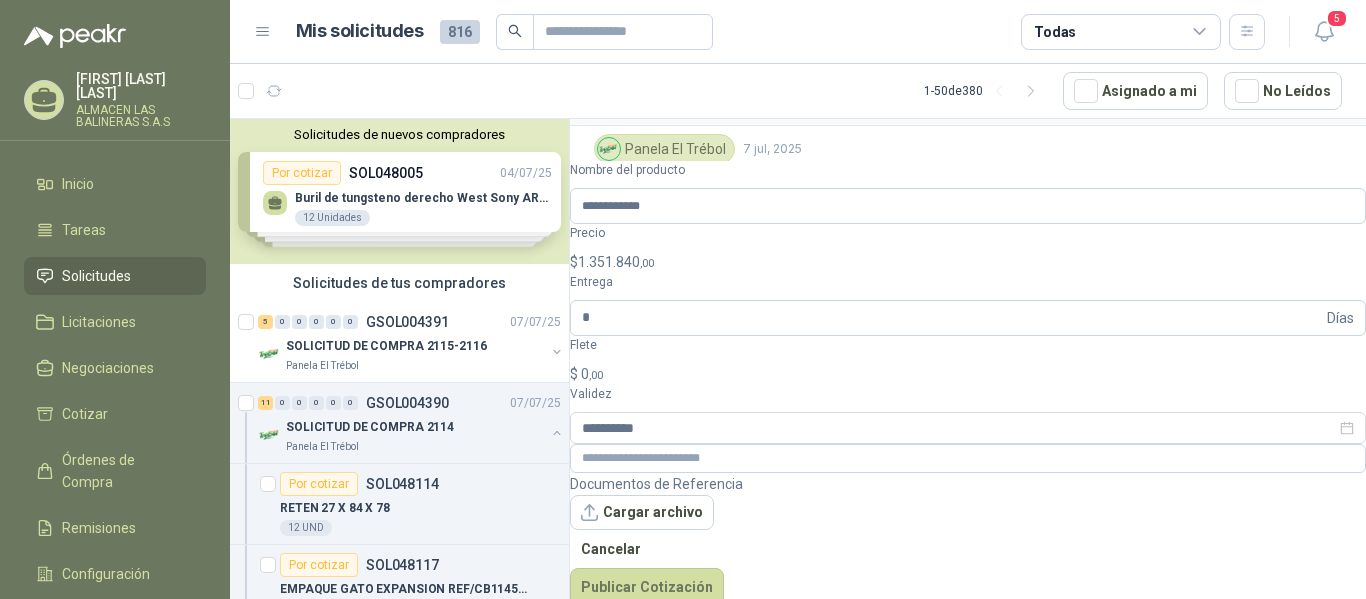 click on ",00" at bounding box center [596, 375] 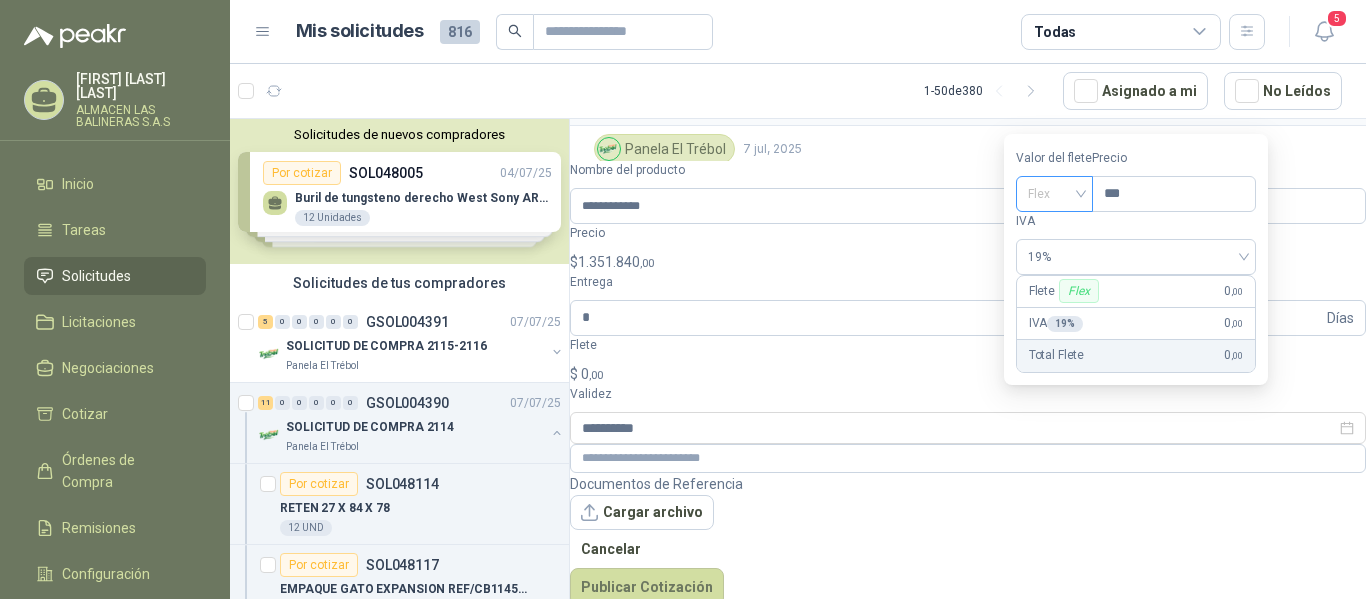 click on "Flex" at bounding box center [1054, 194] 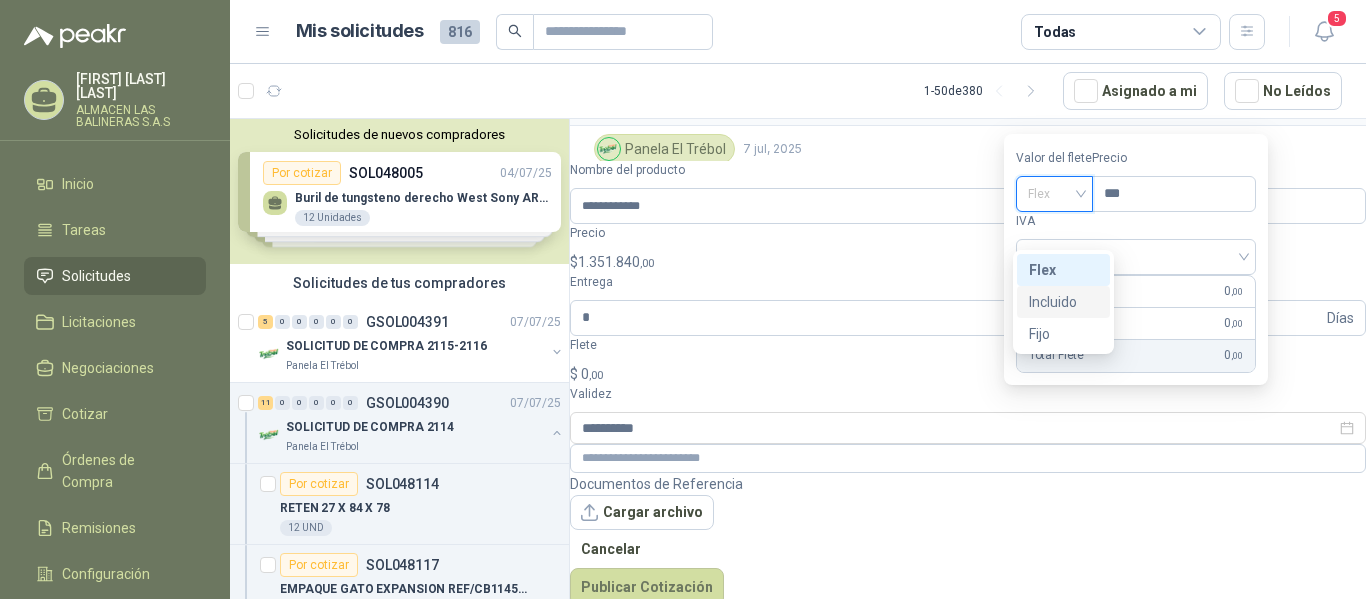 click on "Incluido" at bounding box center (0, 0) 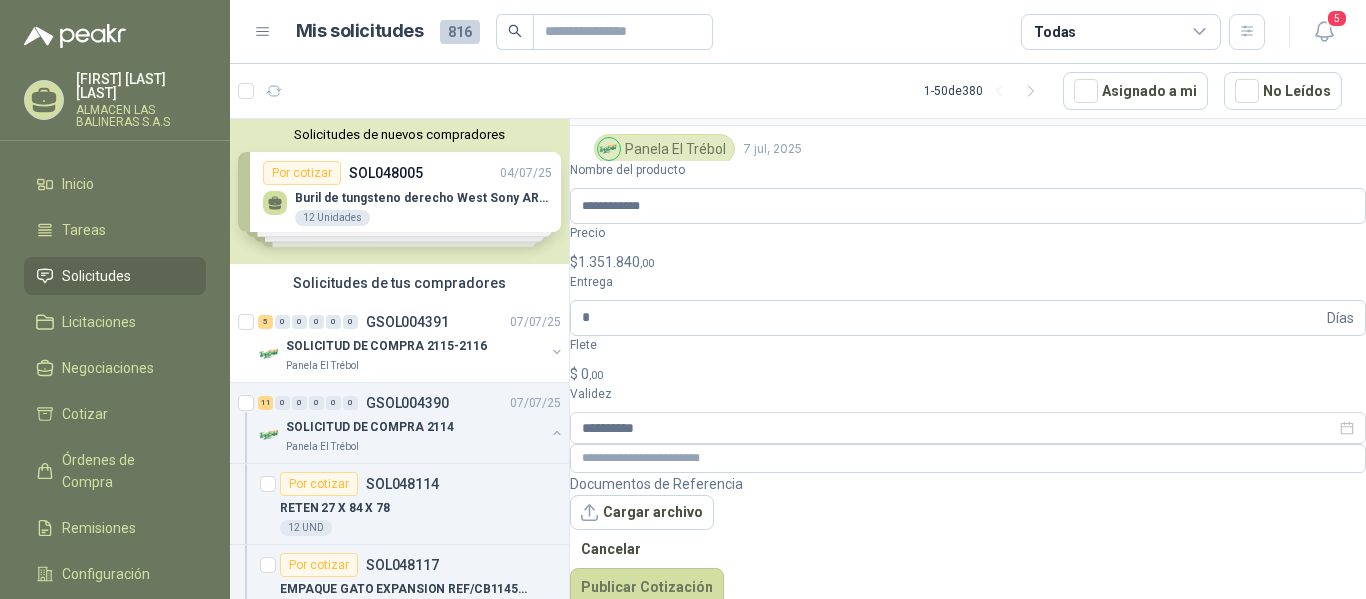 click on "Documentos de Referencia Cargar archivo Cancelar Publicar Cotización" at bounding box center [968, 540] 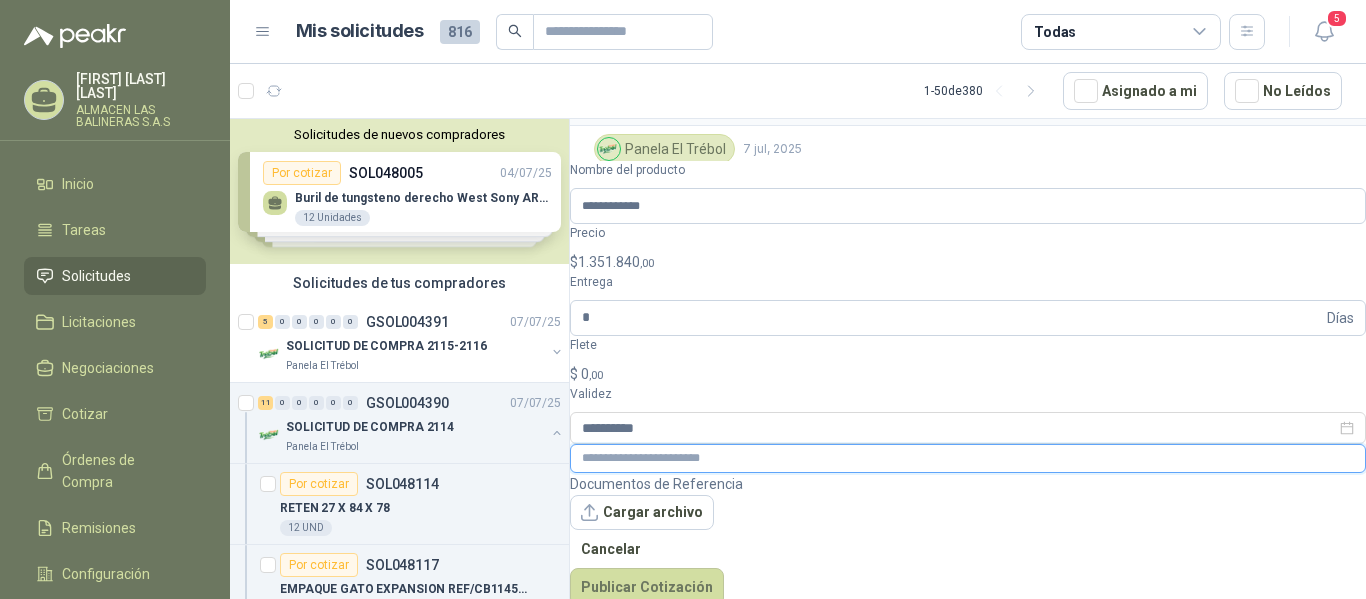 click at bounding box center (968, 458) 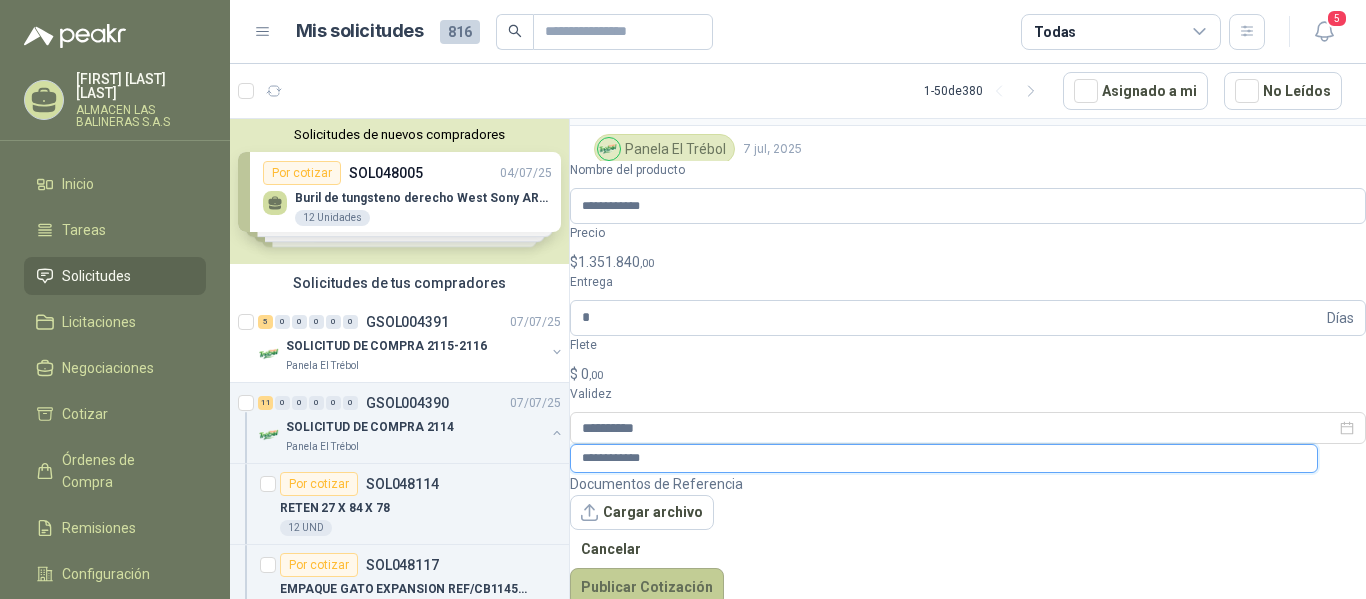 type on "**********" 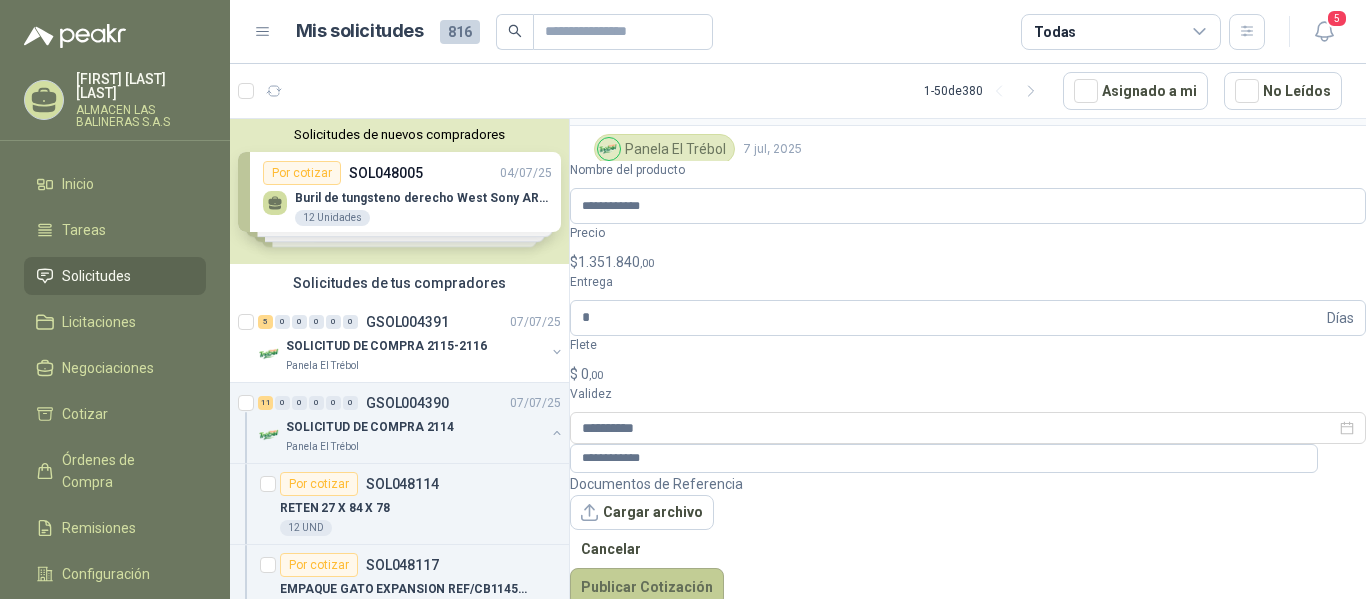 click on "Publicar Cotización" at bounding box center [647, 587] 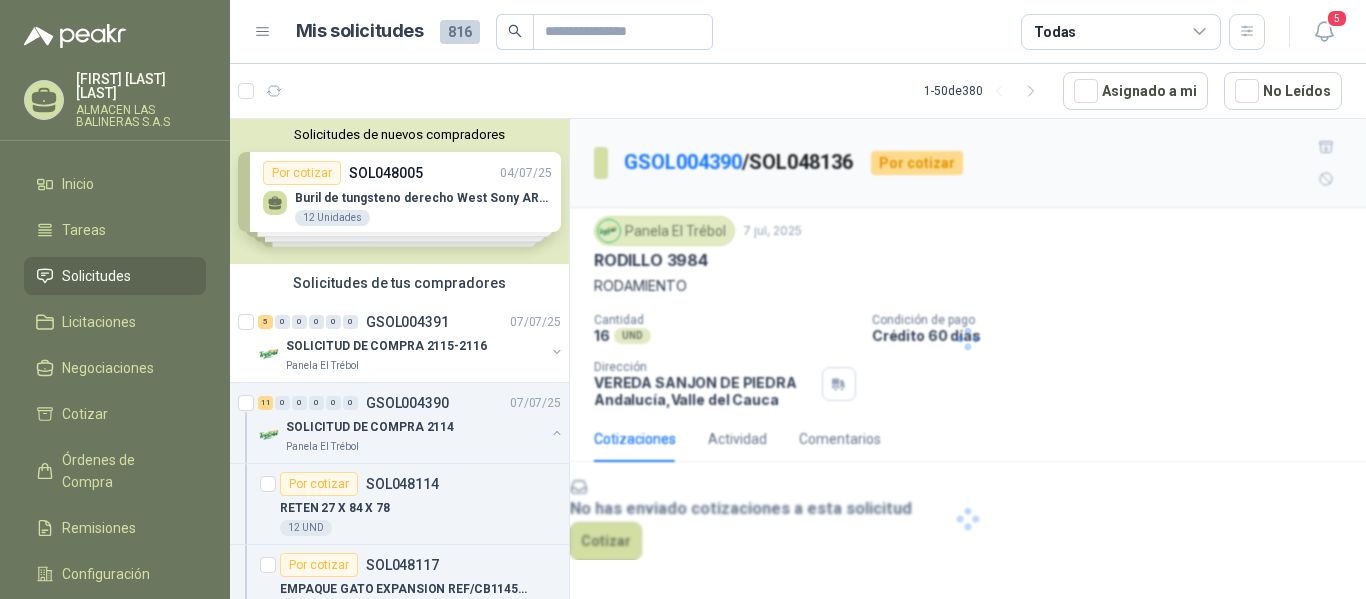 scroll, scrollTop: 0, scrollLeft: 0, axis: both 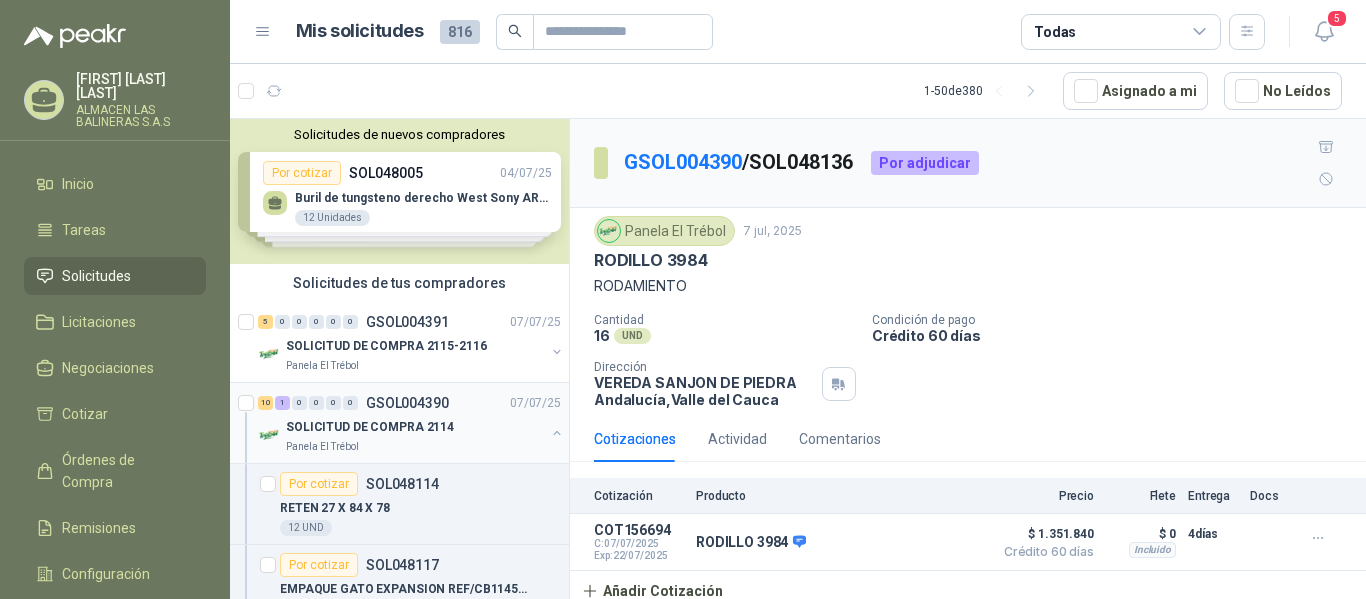 click on "GSOL004390" at bounding box center (407, 403) 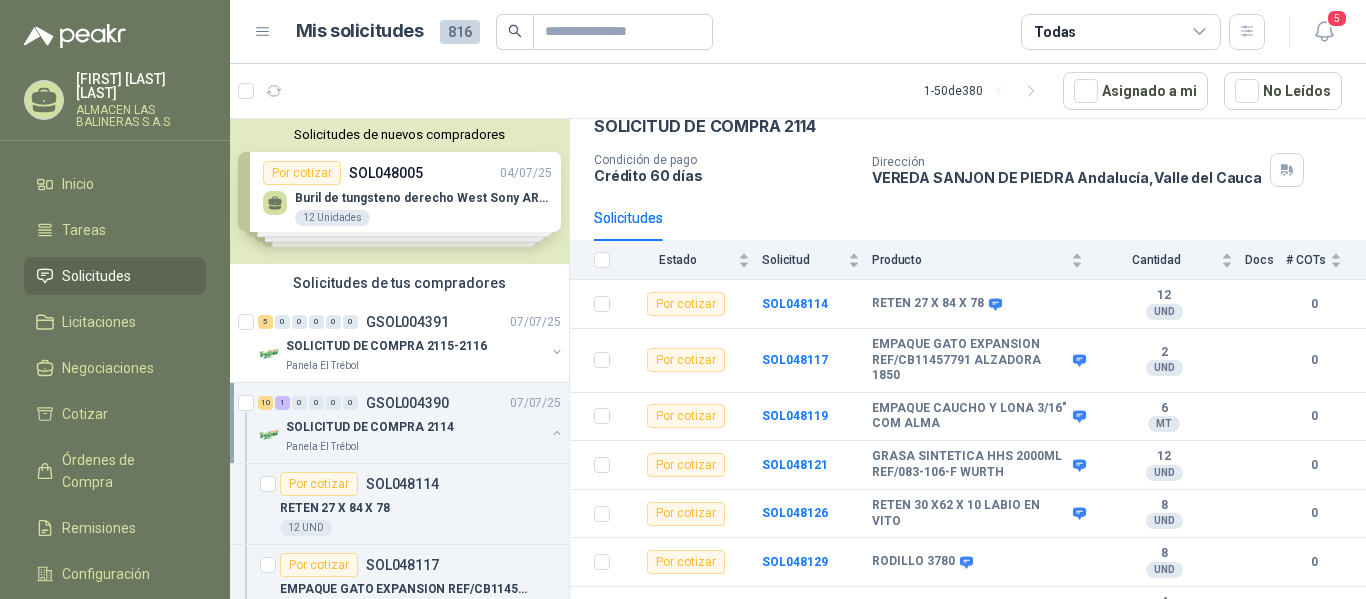 scroll, scrollTop: 100, scrollLeft: 0, axis: vertical 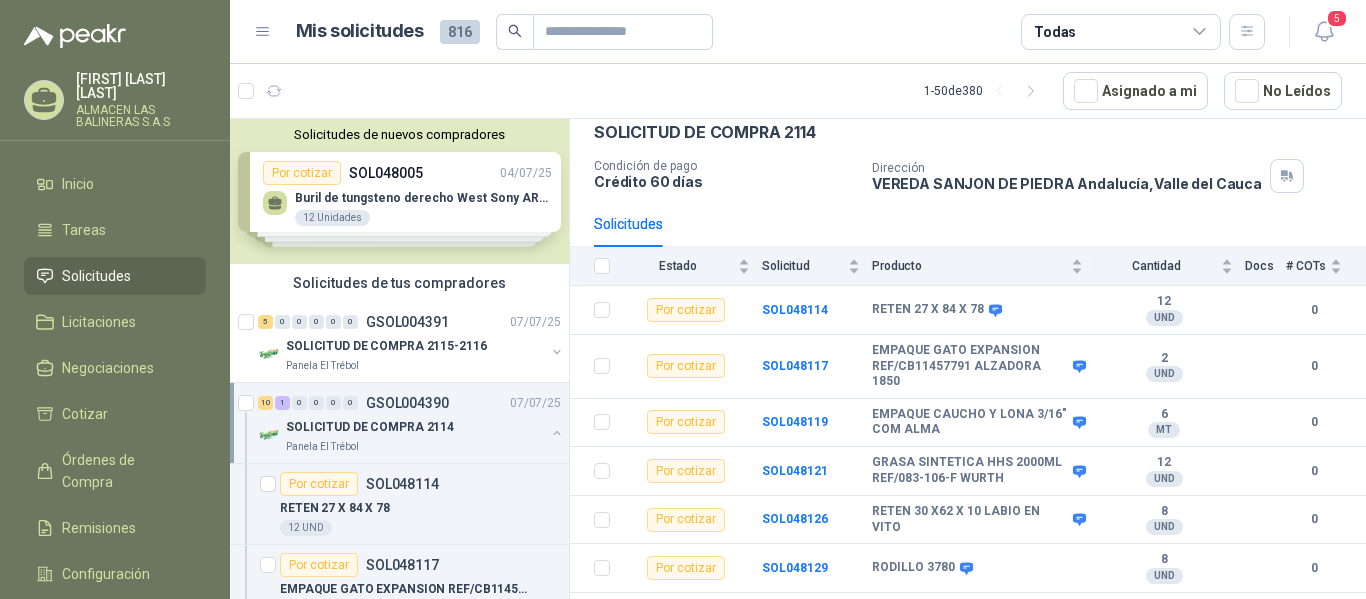 click on "GSOL004390" at bounding box center [407, 403] 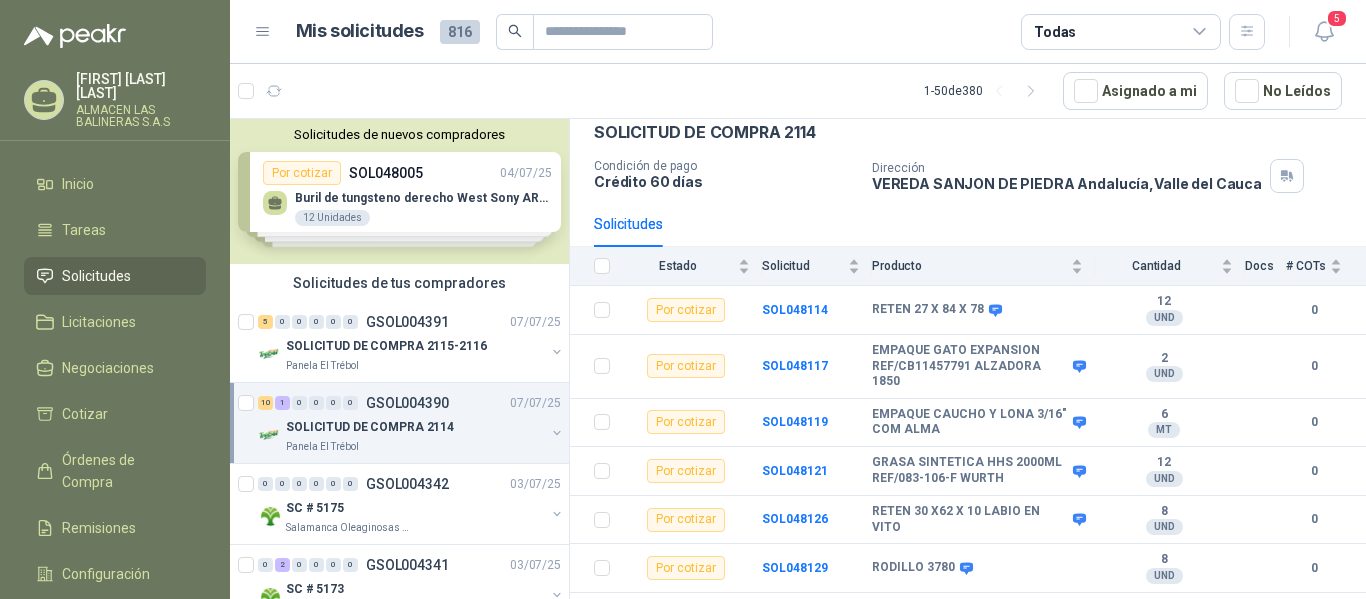 scroll, scrollTop: 7, scrollLeft: 0, axis: vertical 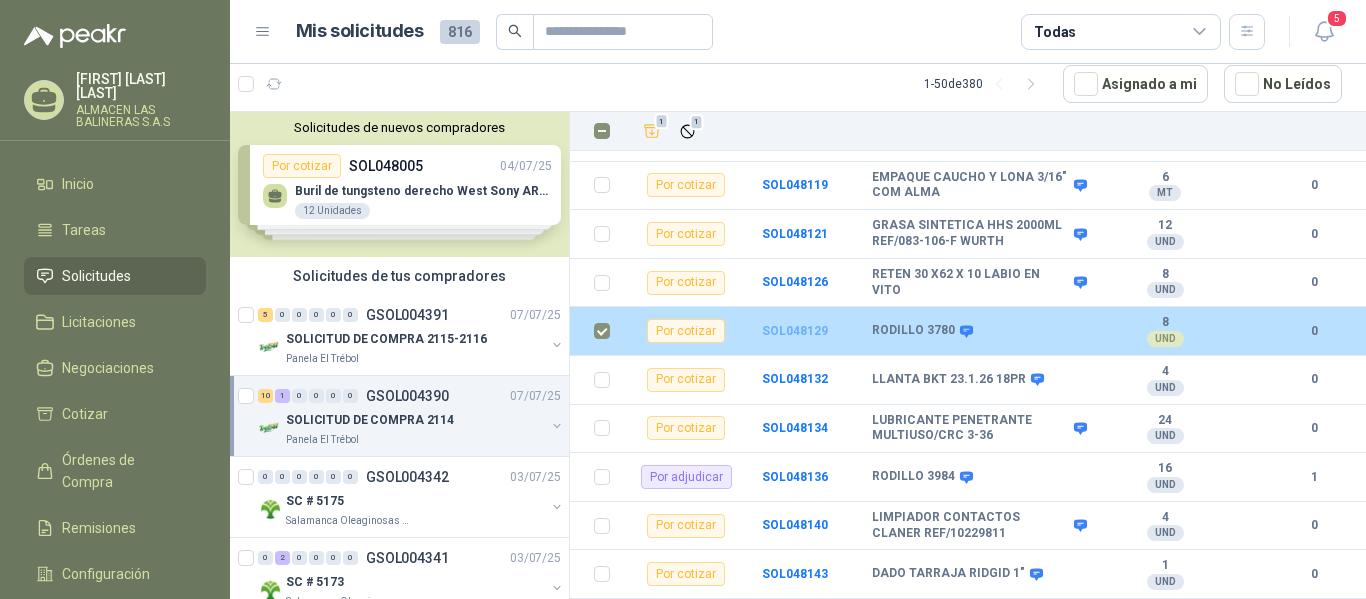 click on "SOL048129" at bounding box center (795, 331) 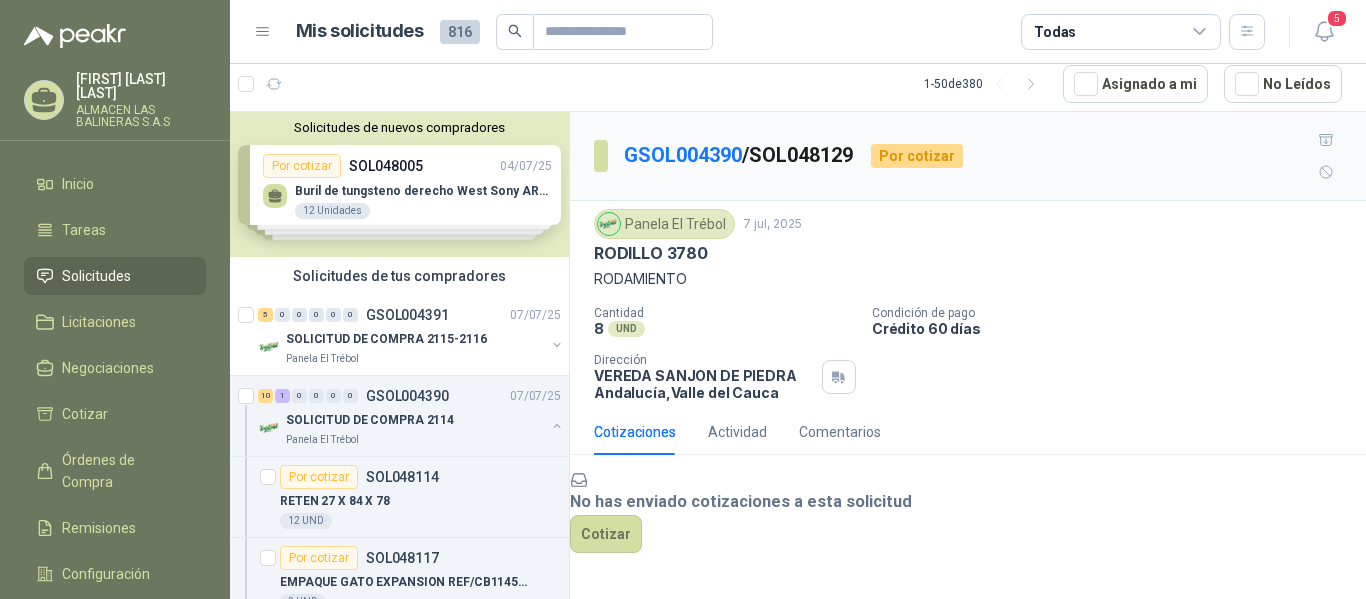 scroll, scrollTop: 96, scrollLeft: 0, axis: vertical 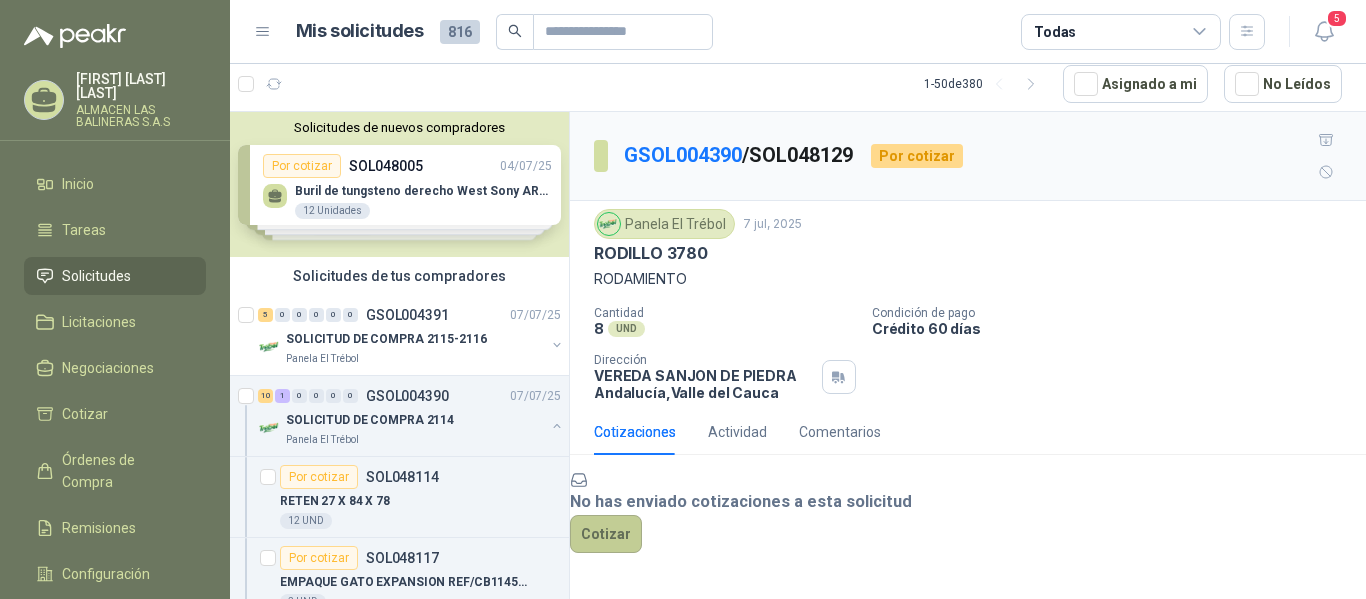 click on "Cotizar" at bounding box center (606, 534) 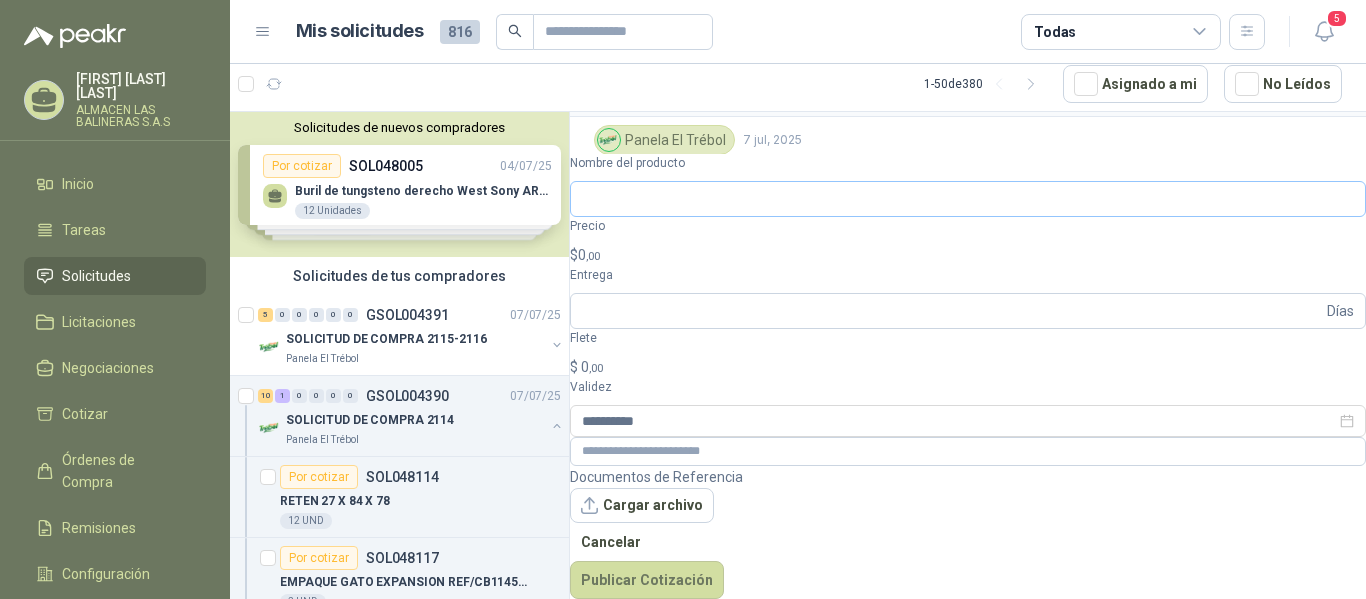 scroll, scrollTop: 82, scrollLeft: 0, axis: vertical 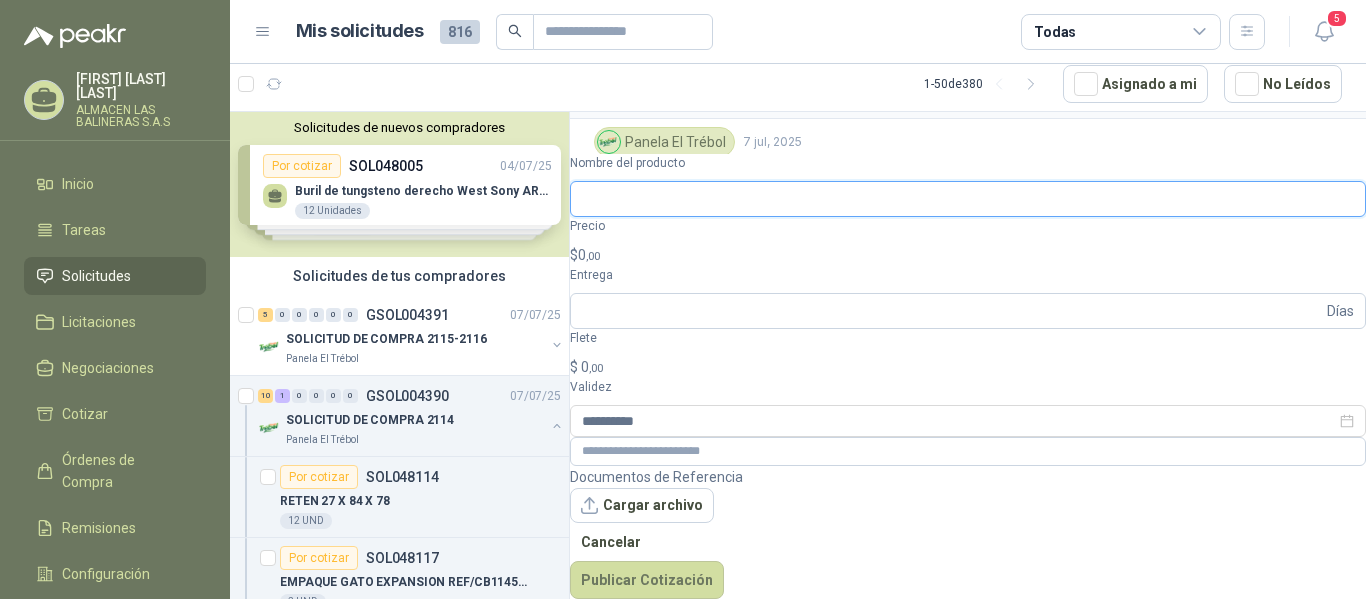 click on "Nombre del producto" at bounding box center (968, 199) 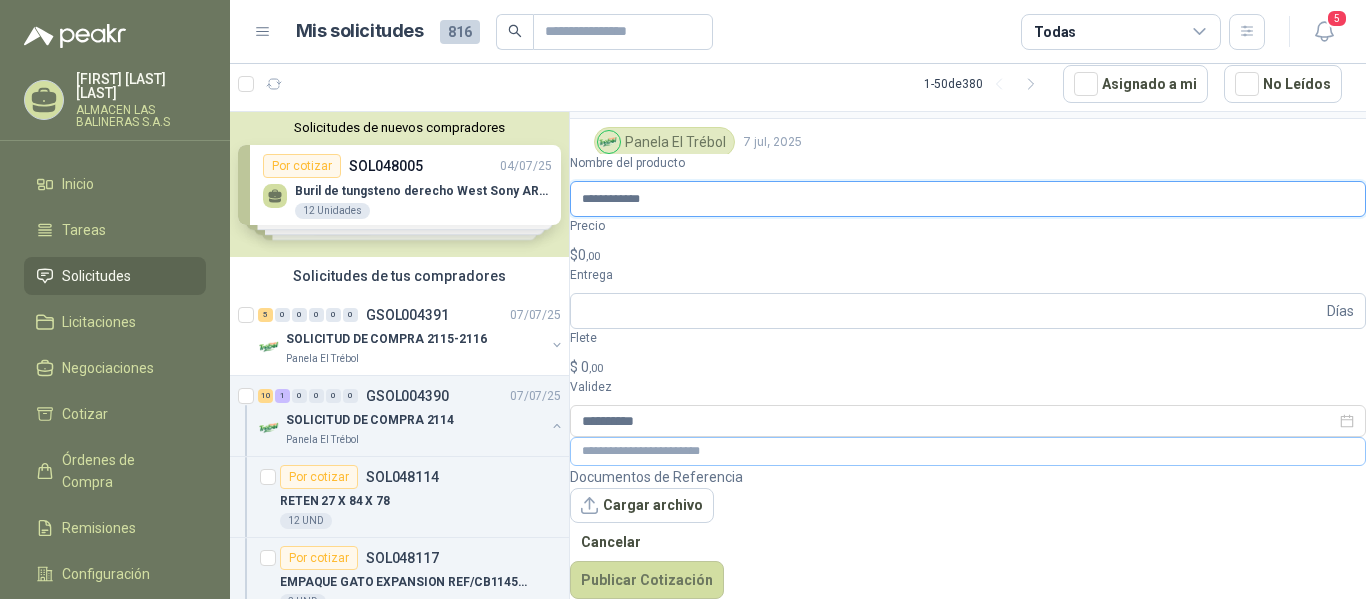 type on "**********" 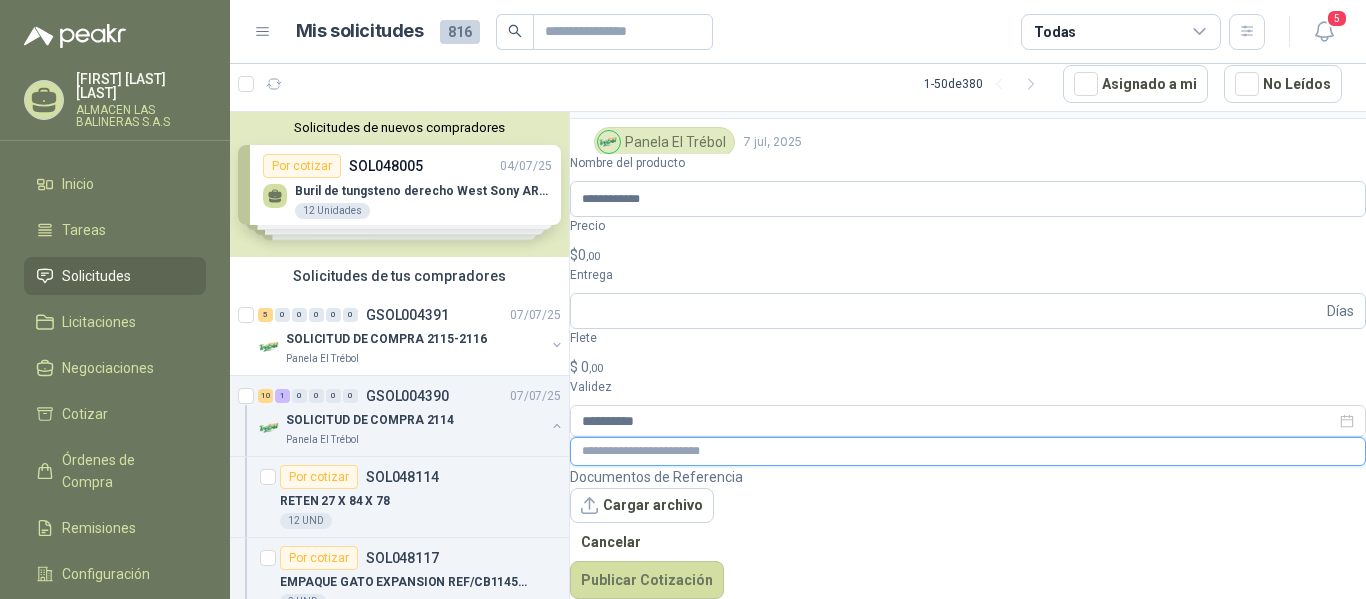 click at bounding box center (968, 451) 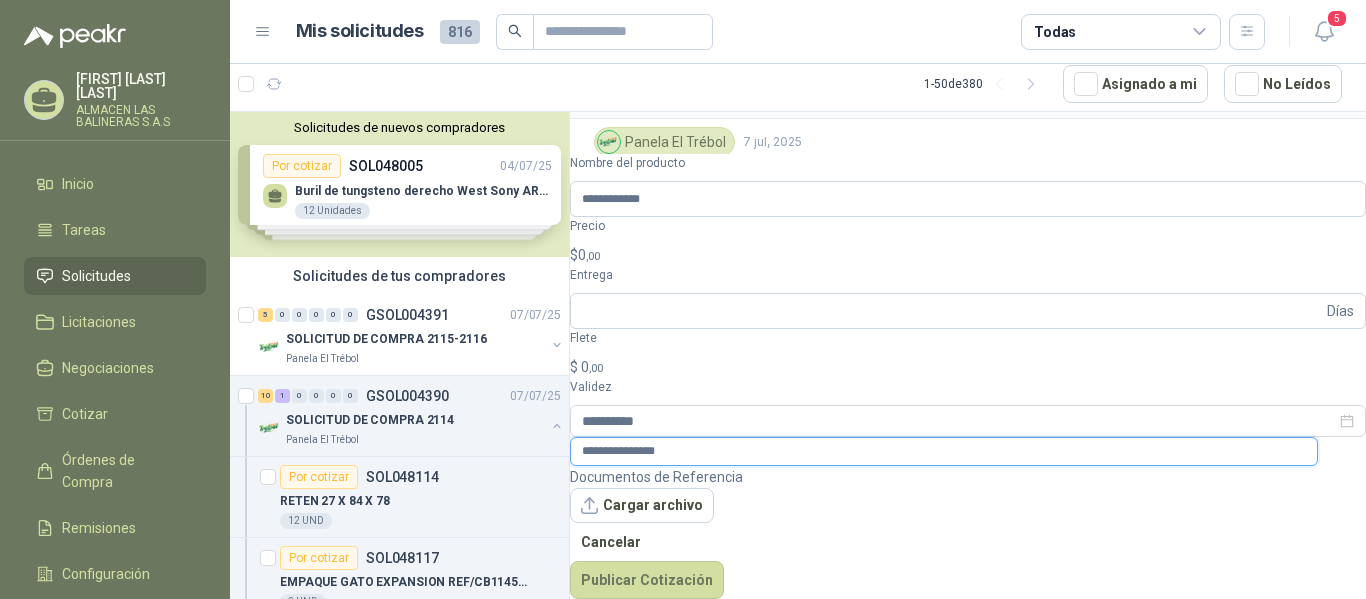 type on "**********" 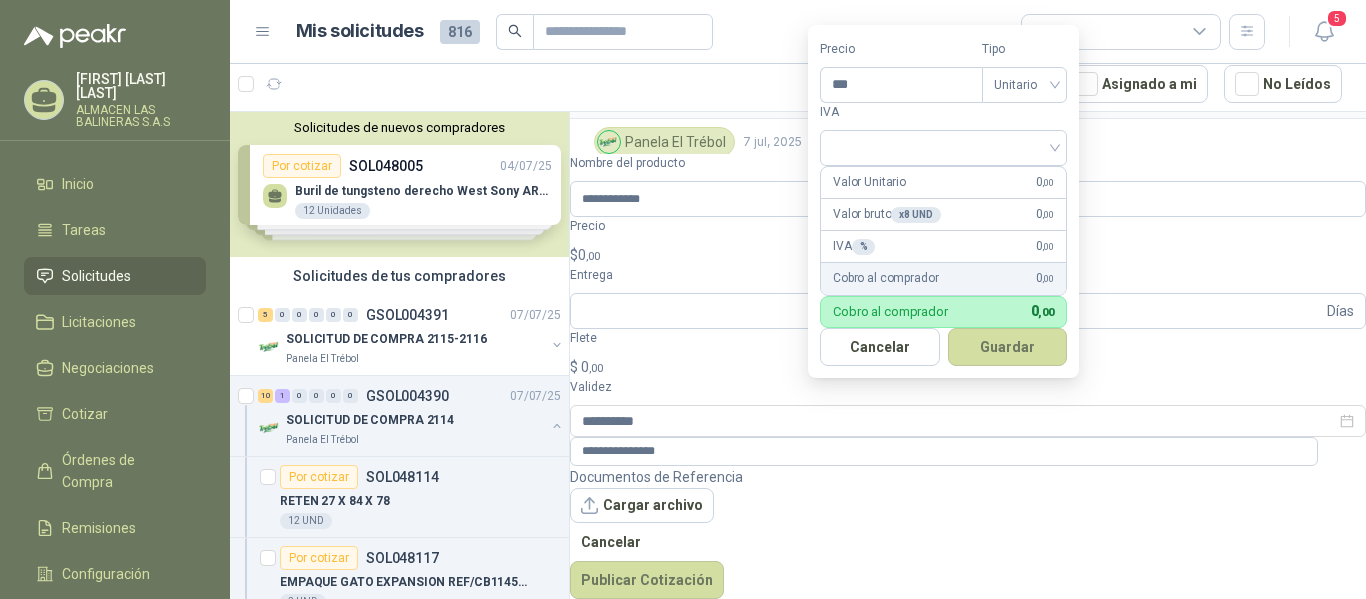 click on ",00" at bounding box center [593, 256] 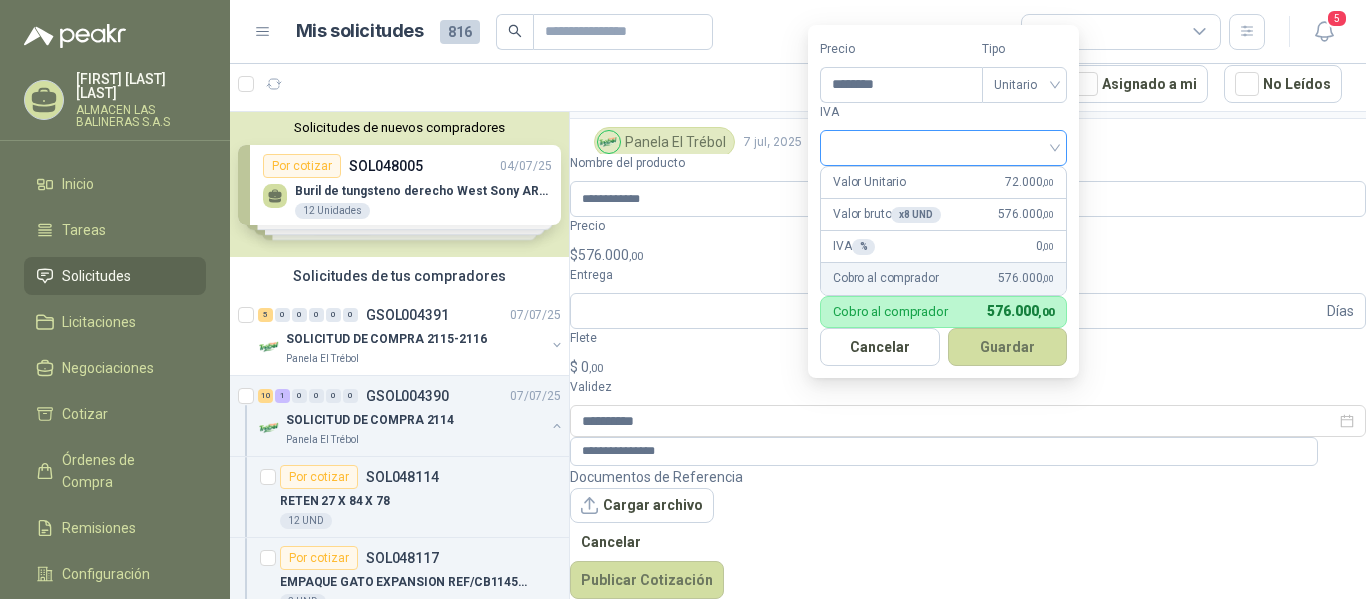 click at bounding box center (943, 148) 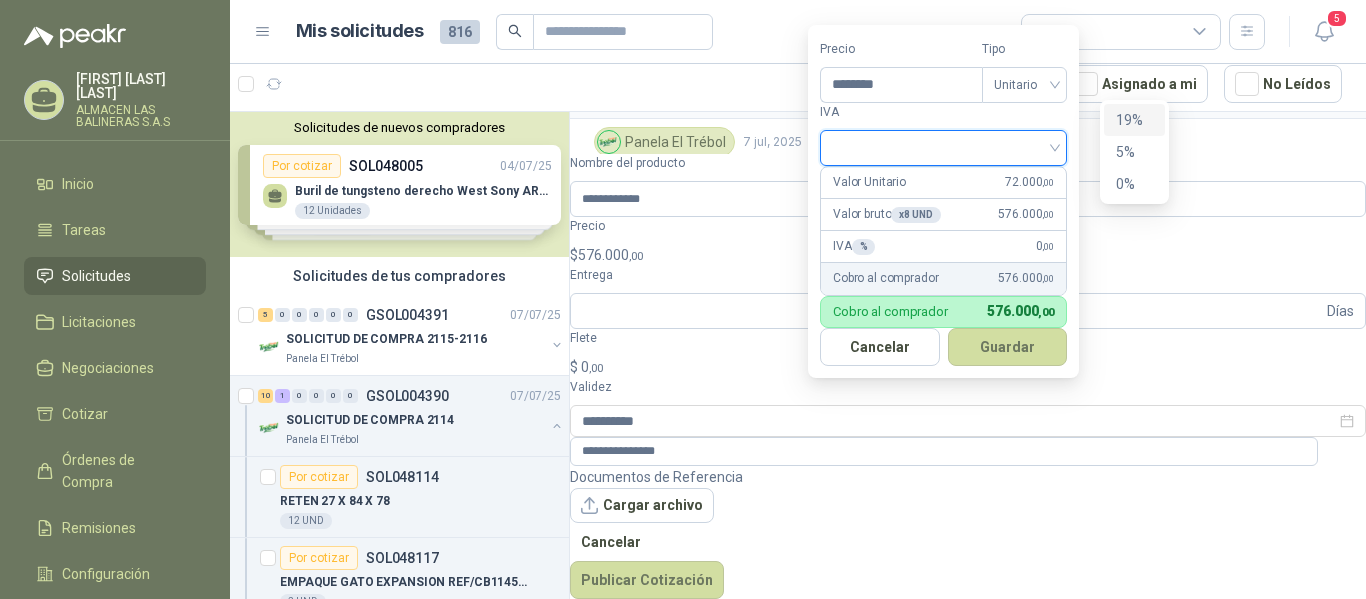 click on "19%" at bounding box center (1134, 120) 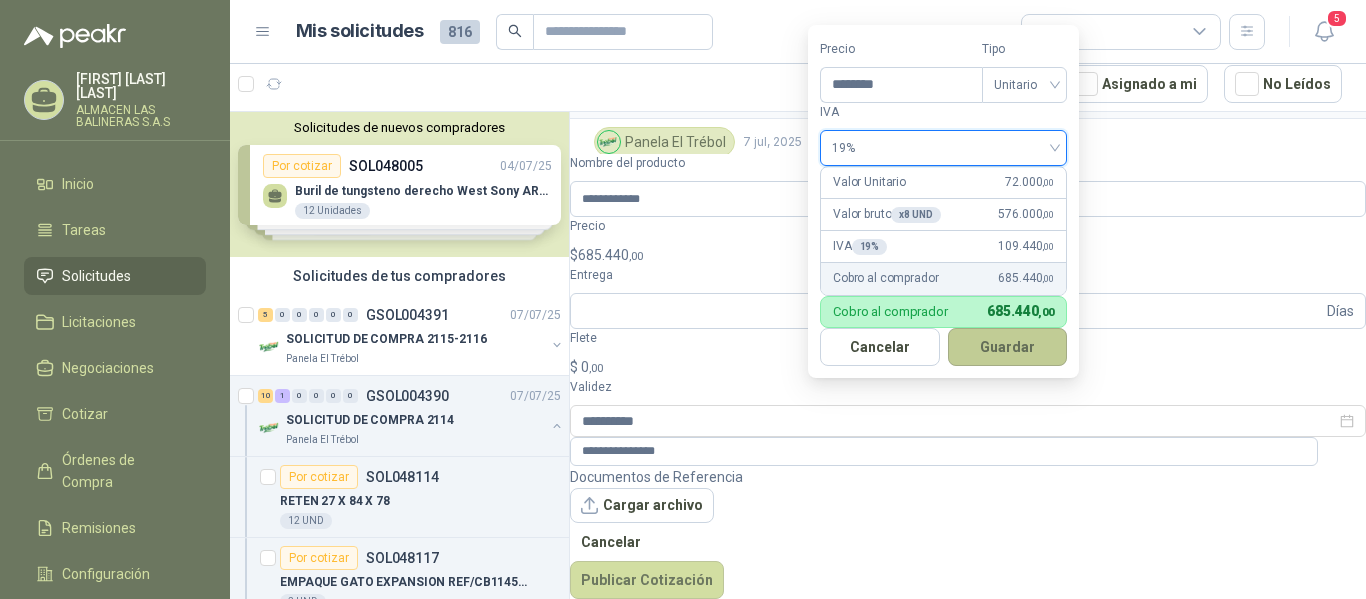 click on "Guardar" at bounding box center [1008, 347] 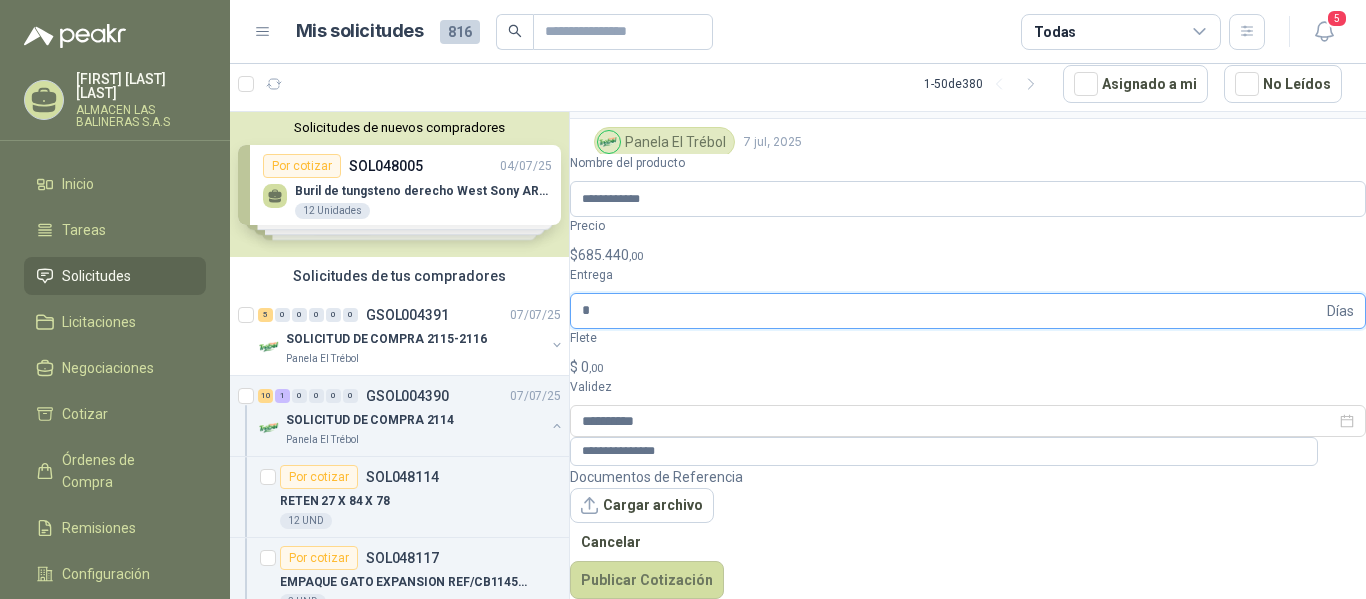type on "*" 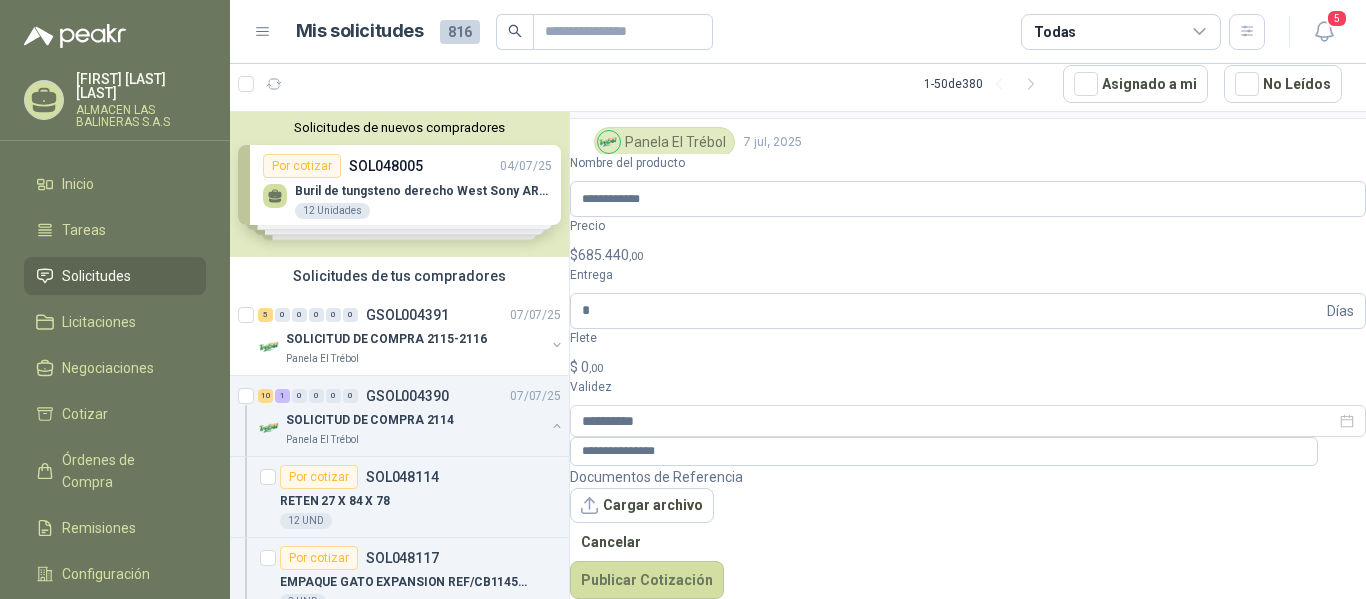 click on ",00" at bounding box center [596, 368] 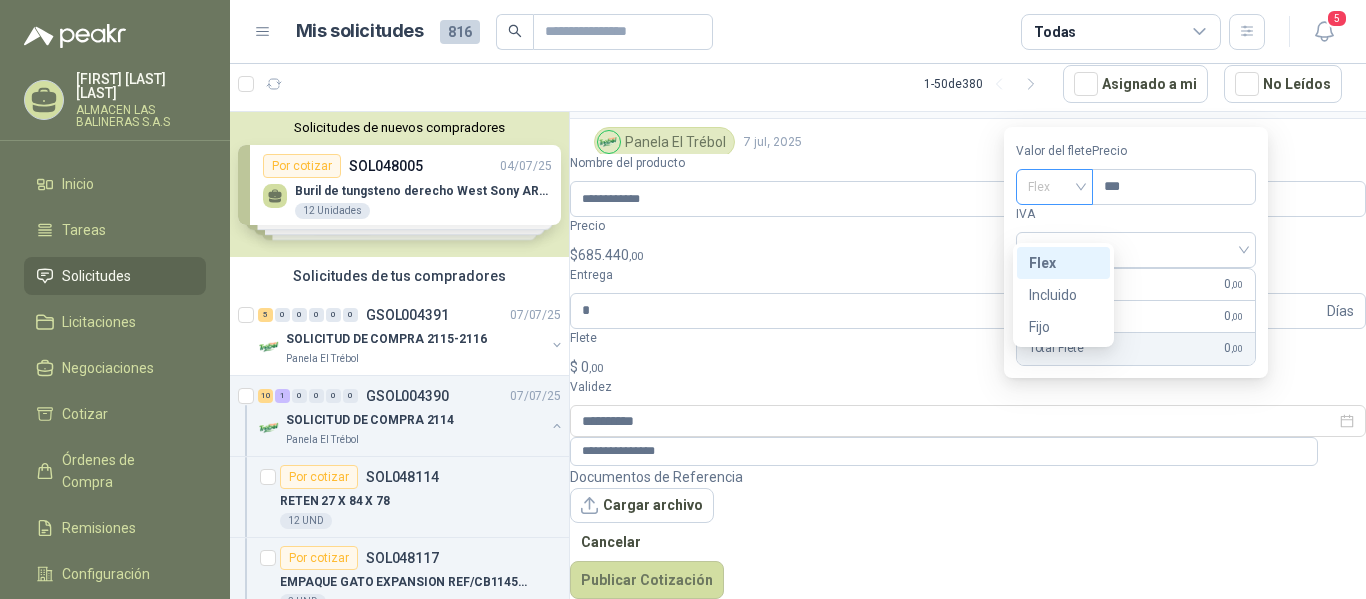 click on "Flex" at bounding box center (1054, 187) 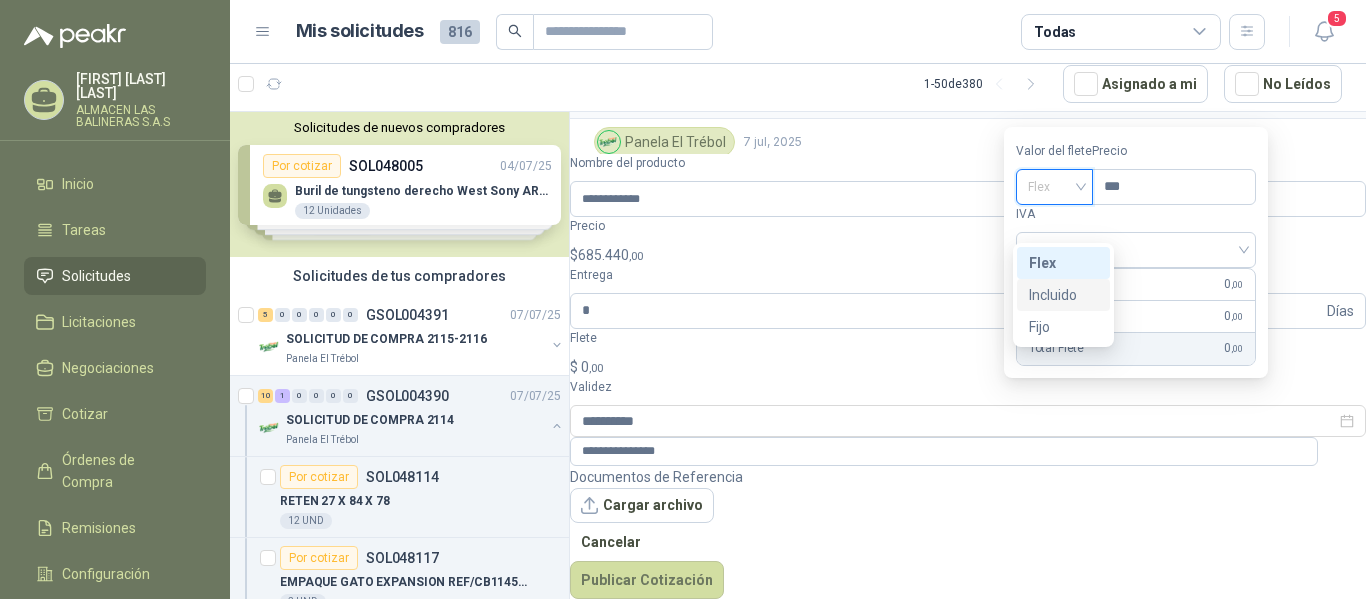 click on "Incluido" at bounding box center [0, 0] 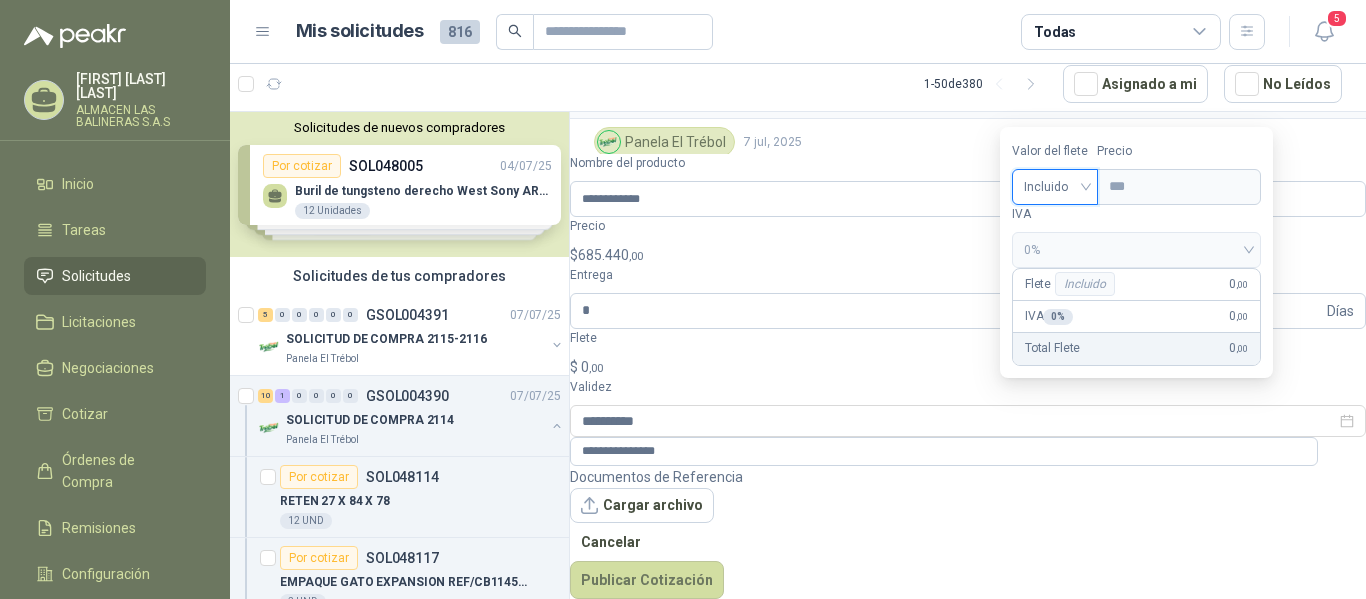 click on "Documentos de Referencia Cargar archivo Cancelar Publicar Cotización" at bounding box center [968, 533] 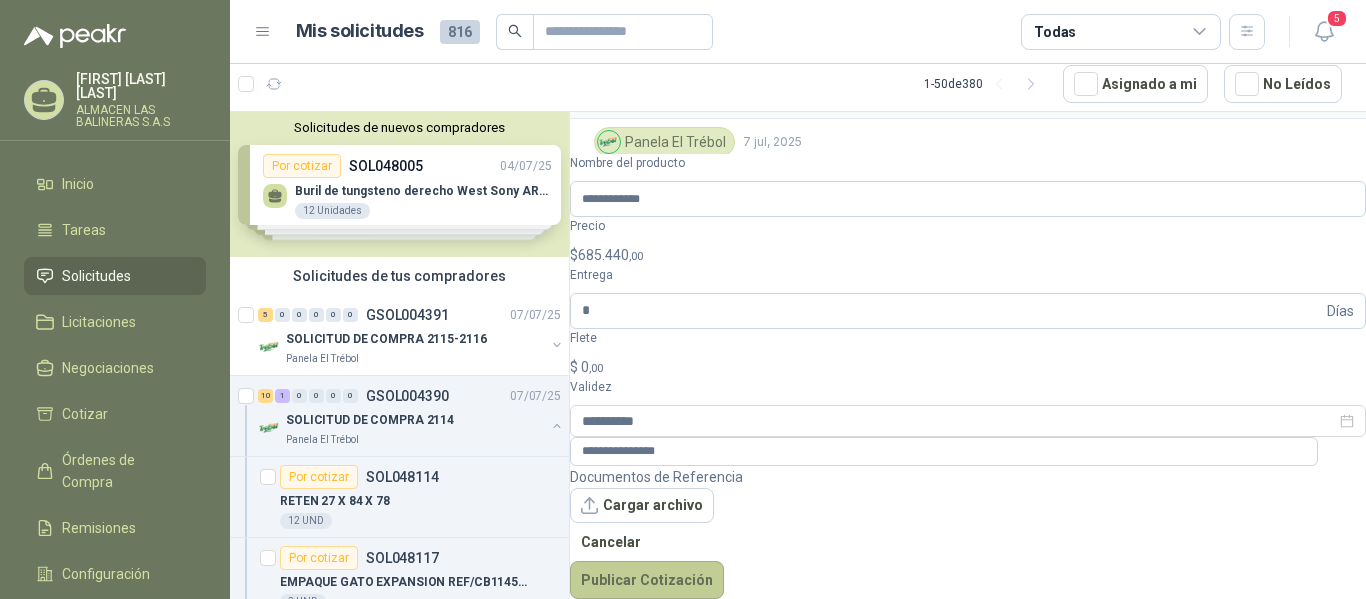 click on "Publicar Cotización" at bounding box center (647, 580) 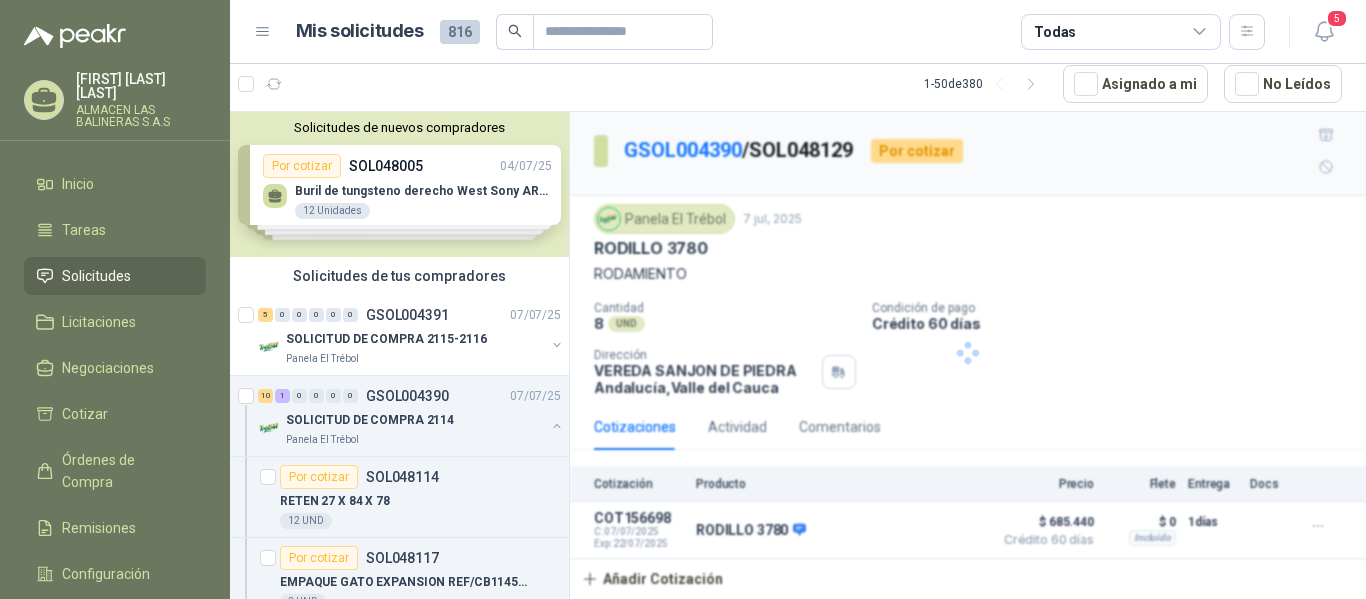 scroll, scrollTop: 0, scrollLeft: 0, axis: both 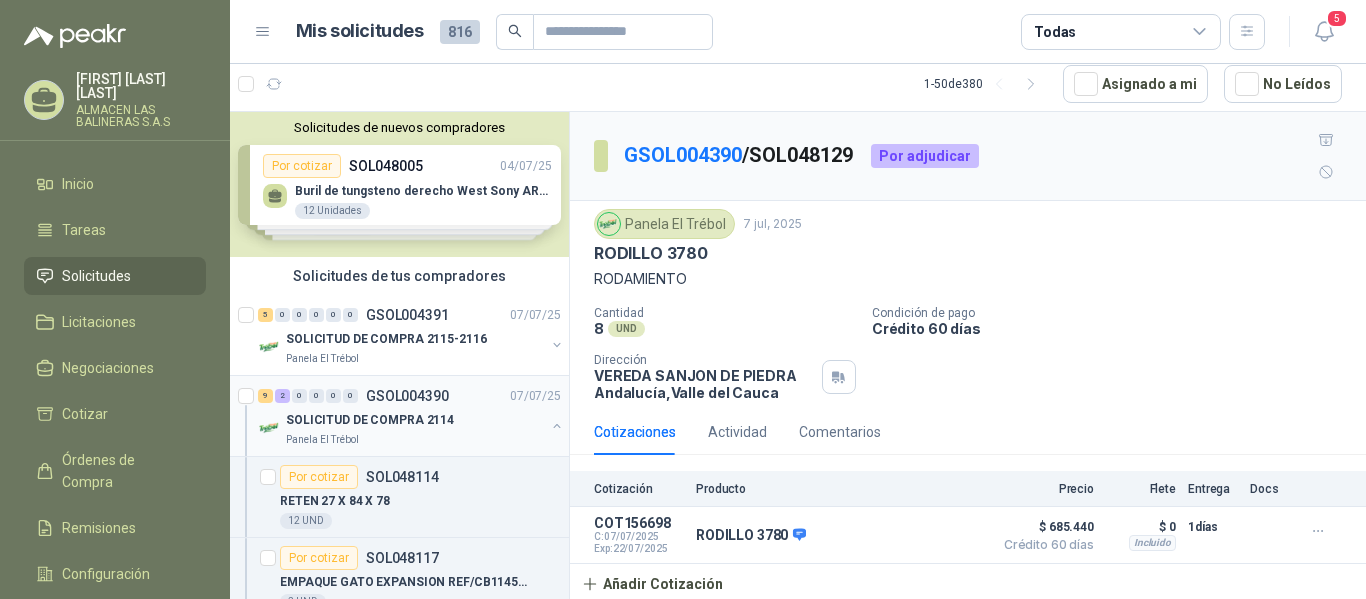 click on "GSOL004390" at bounding box center [407, 396] 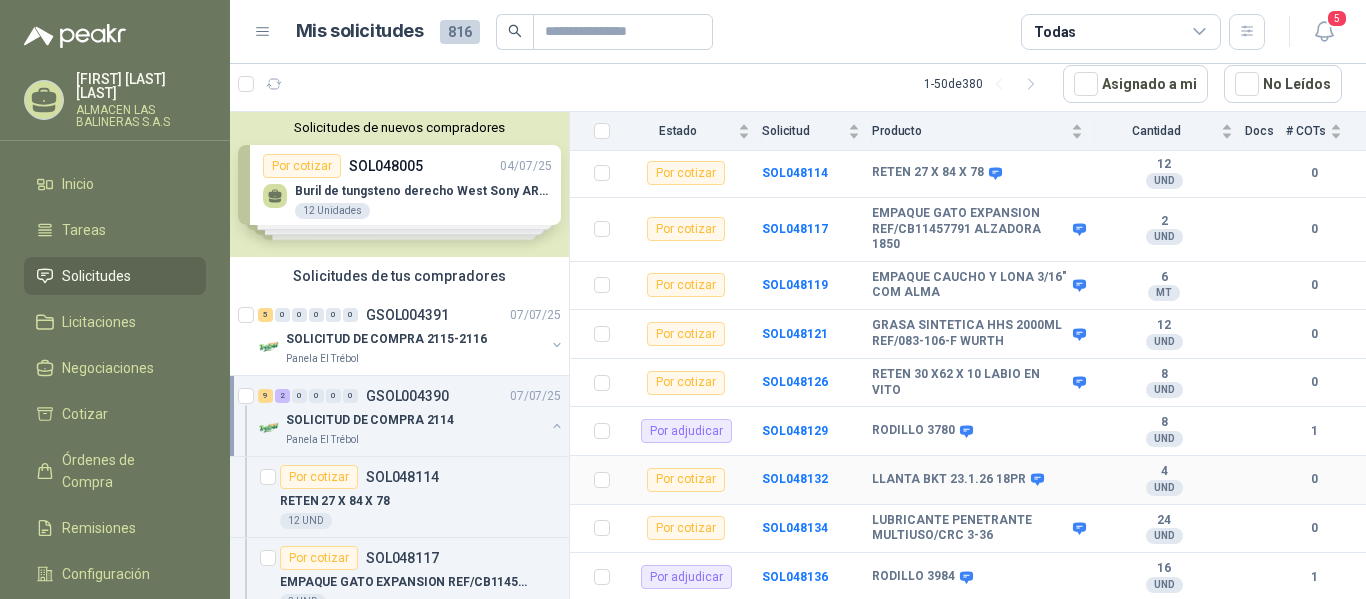 scroll, scrollTop: 330, scrollLeft: 0, axis: vertical 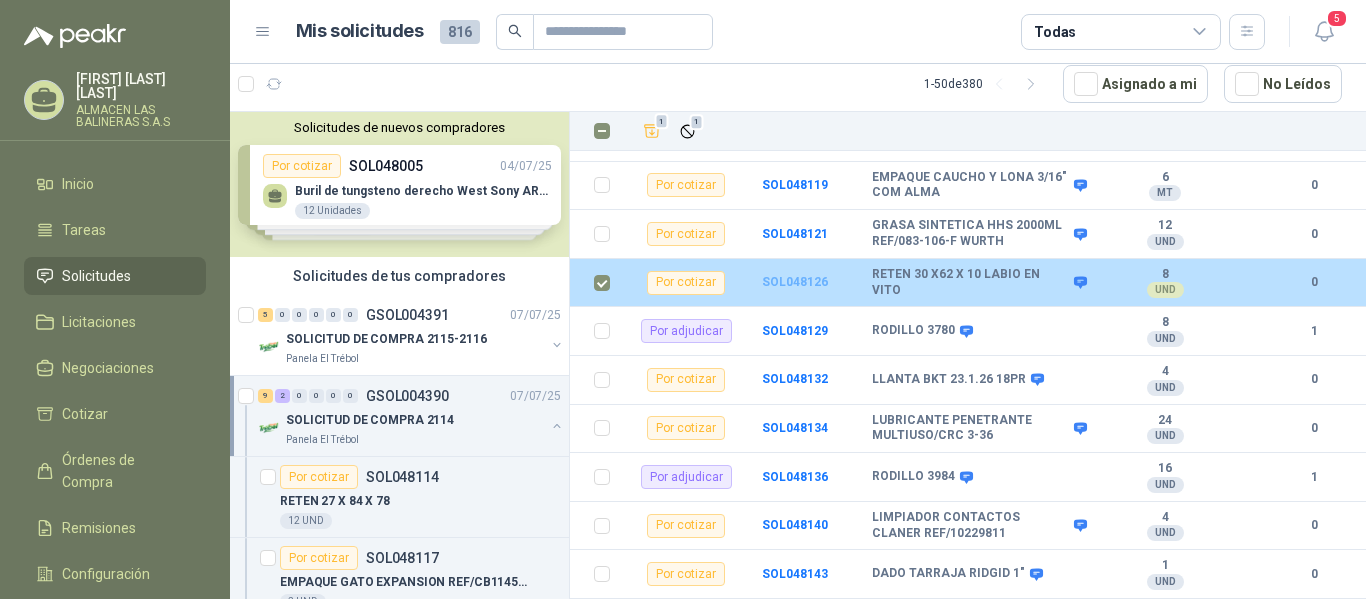 click on "SOL048126" at bounding box center [795, 282] 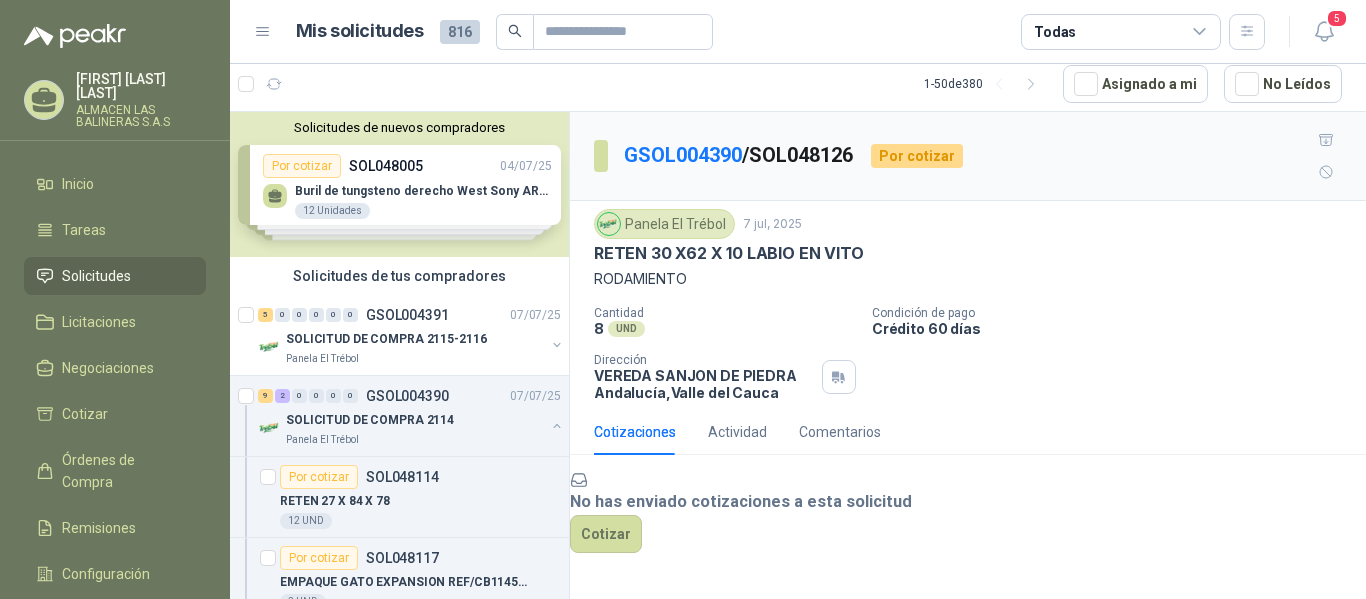scroll, scrollTop: 96, scrollLeft: 0, axis: vertical 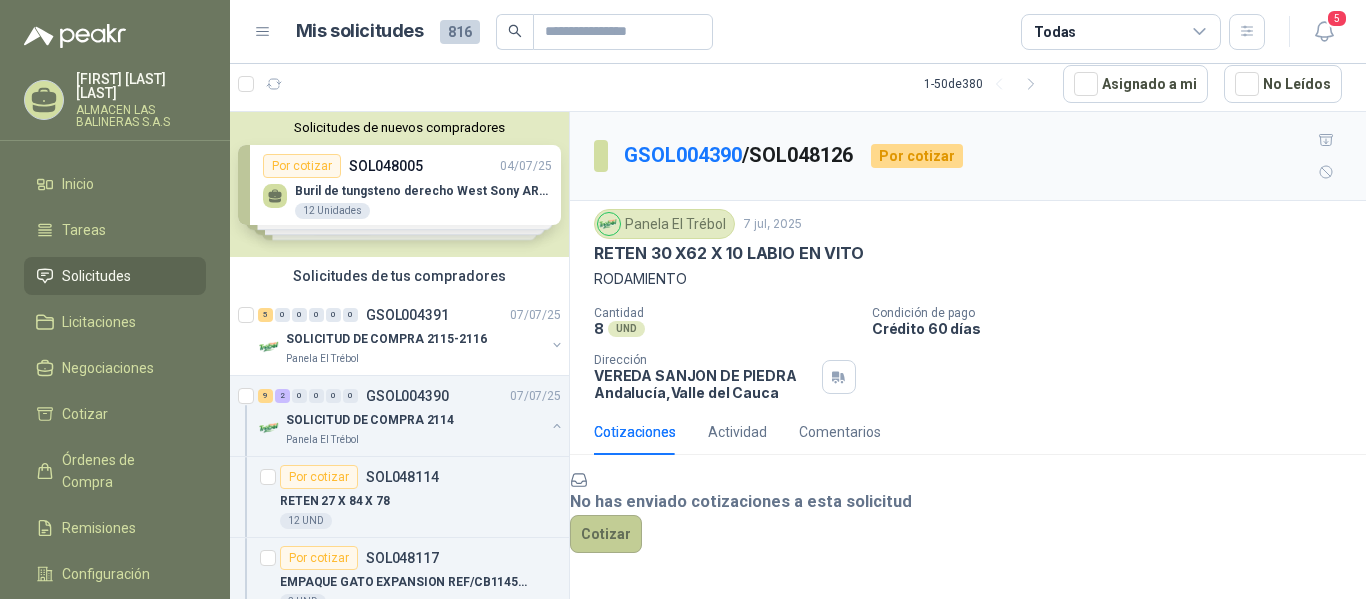 click on "Cotizar" at bounding box center (606, 534) 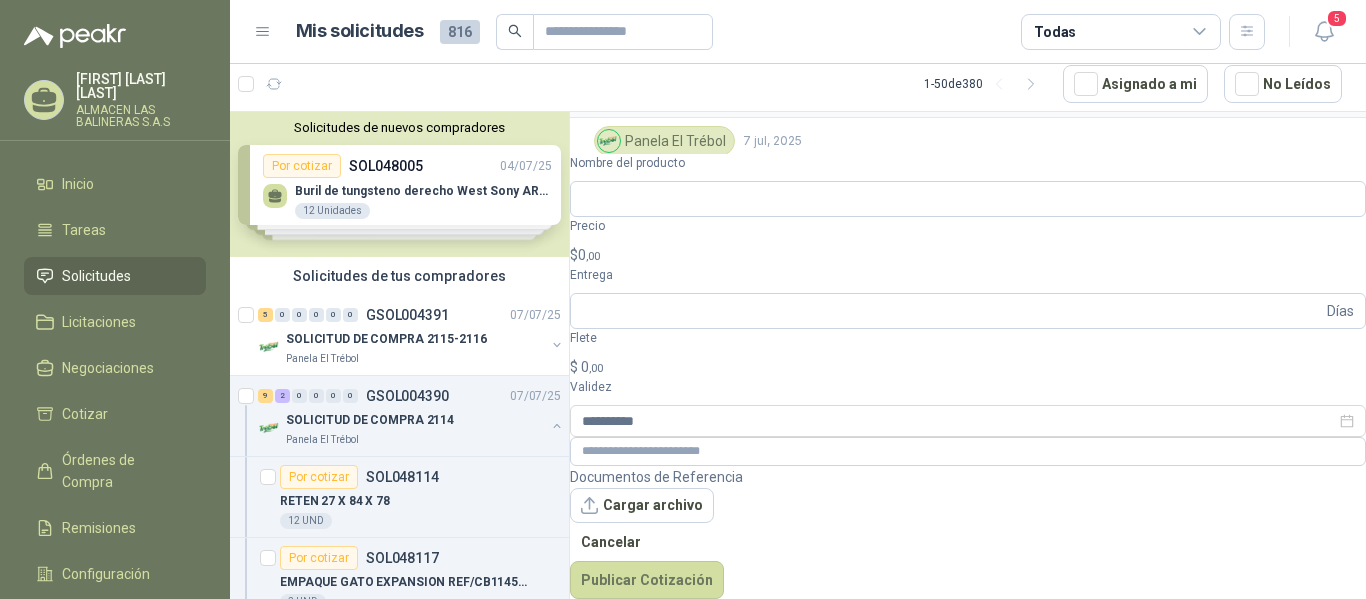 scroll, scrollTop: 82, scrollLeft: 0, axis: vertical 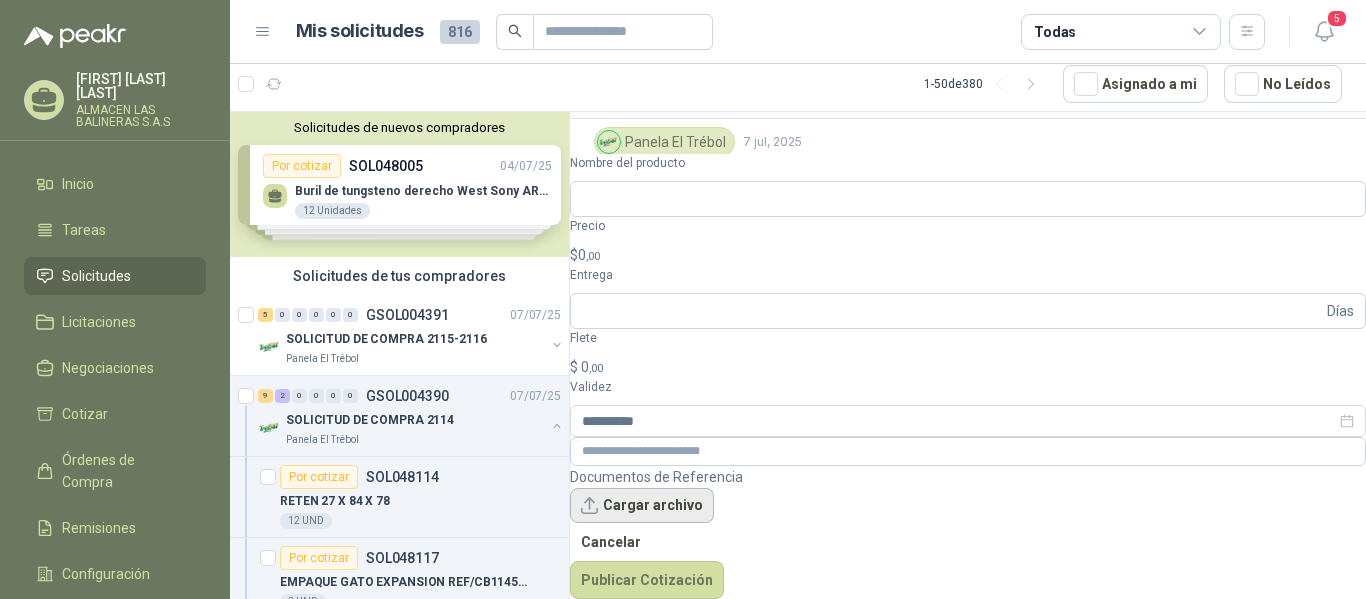 click on "Cargar archivo" at bounding box center (642, 506) 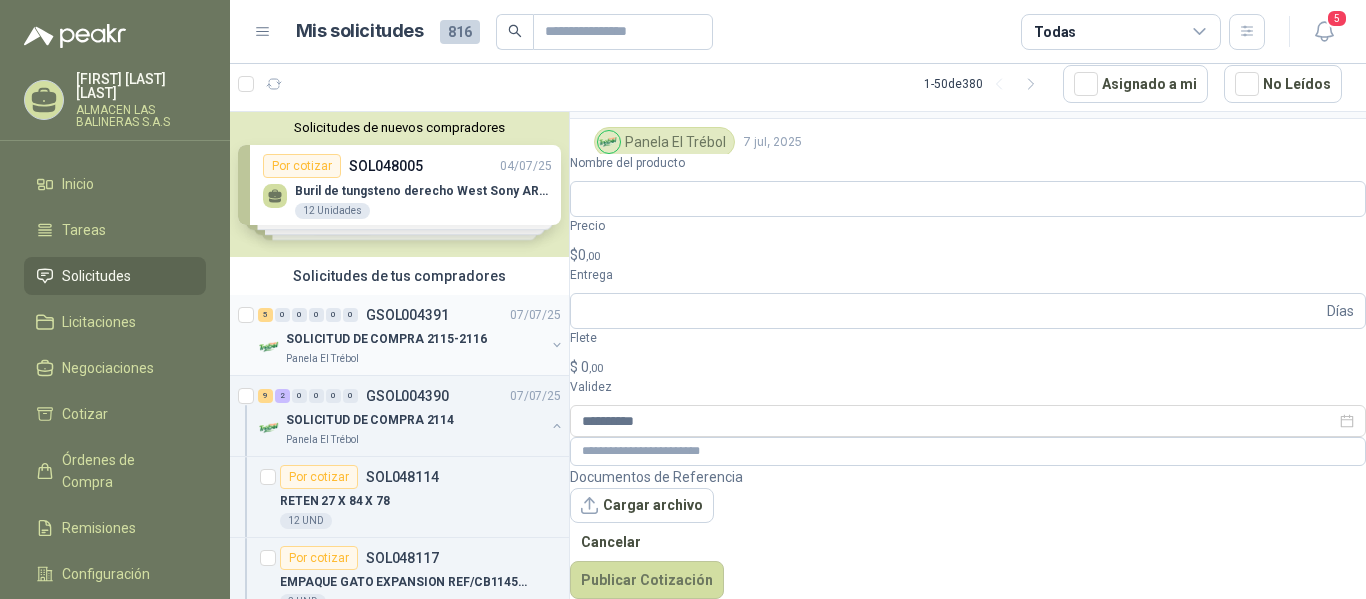 click on "GSOL004391" at bounding box center (407, 315) 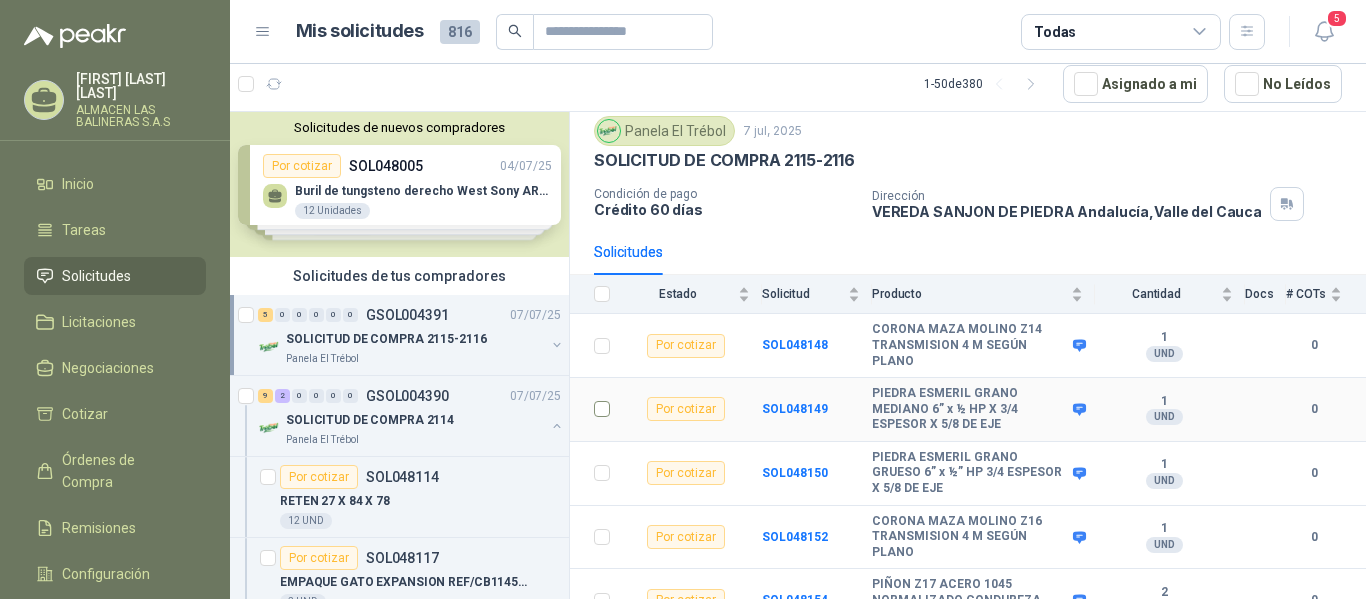 scroll, scrollTop: 99, scrollLeft: 0, axis: vertical 